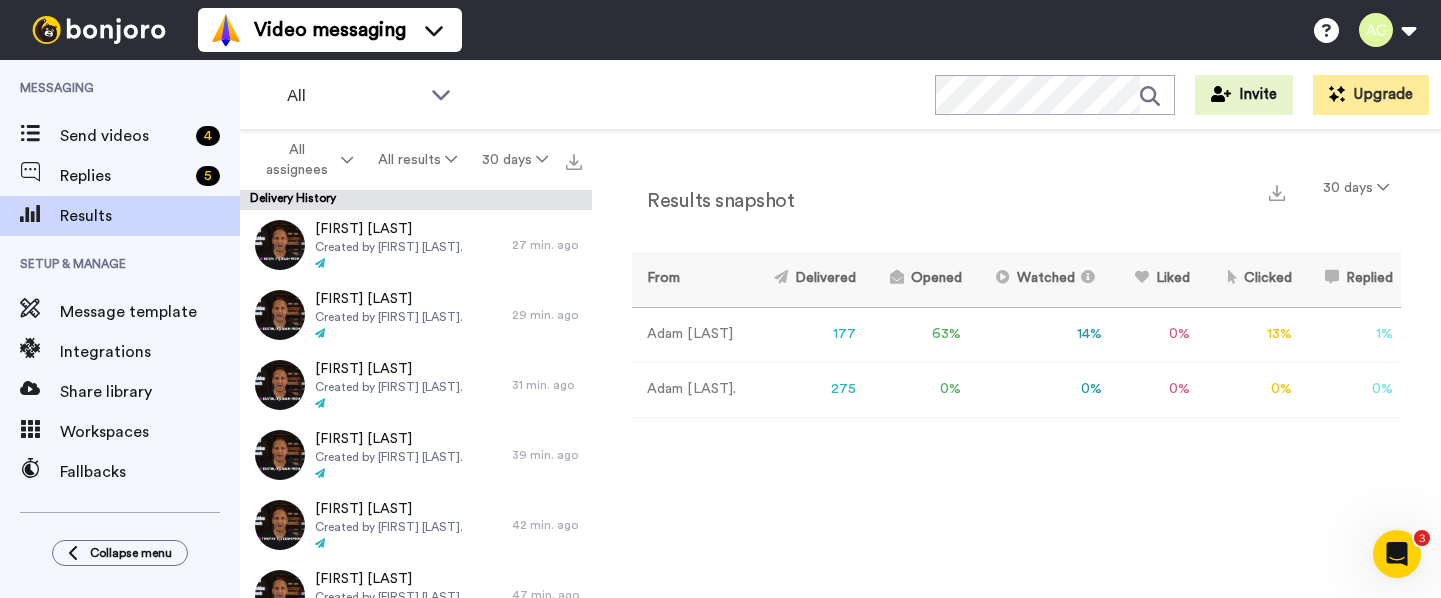 scroll, scrollTop: 0, scrollLeft: 0, axis: both 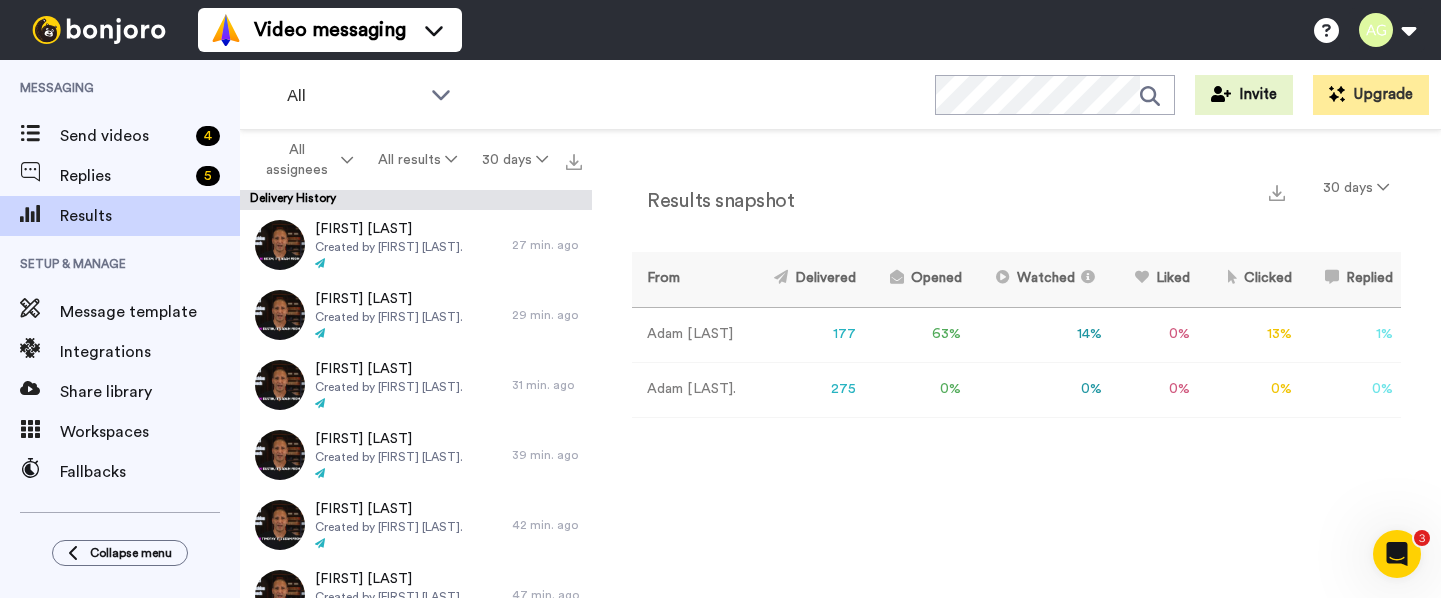 click at bounding box center [99, 30] 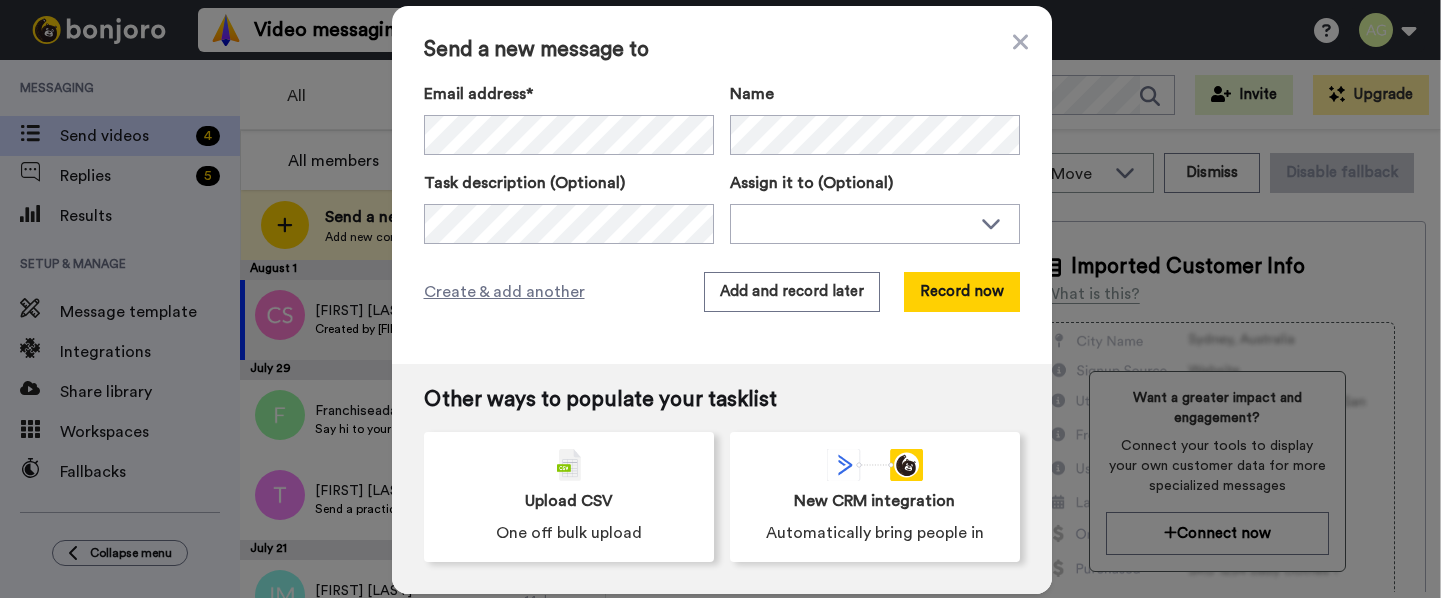 scroll, scrollTop: 0, scrollLeft: 0, axis: both 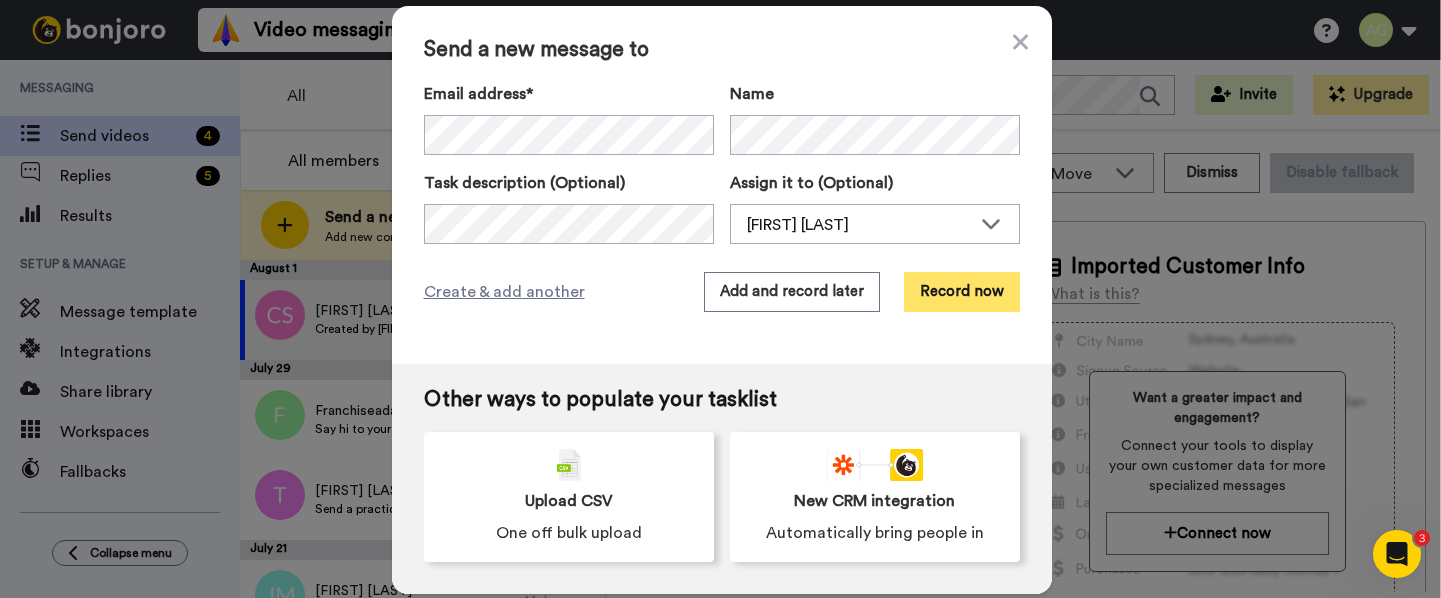 click on "Record now" at bounding box center (962, 292) 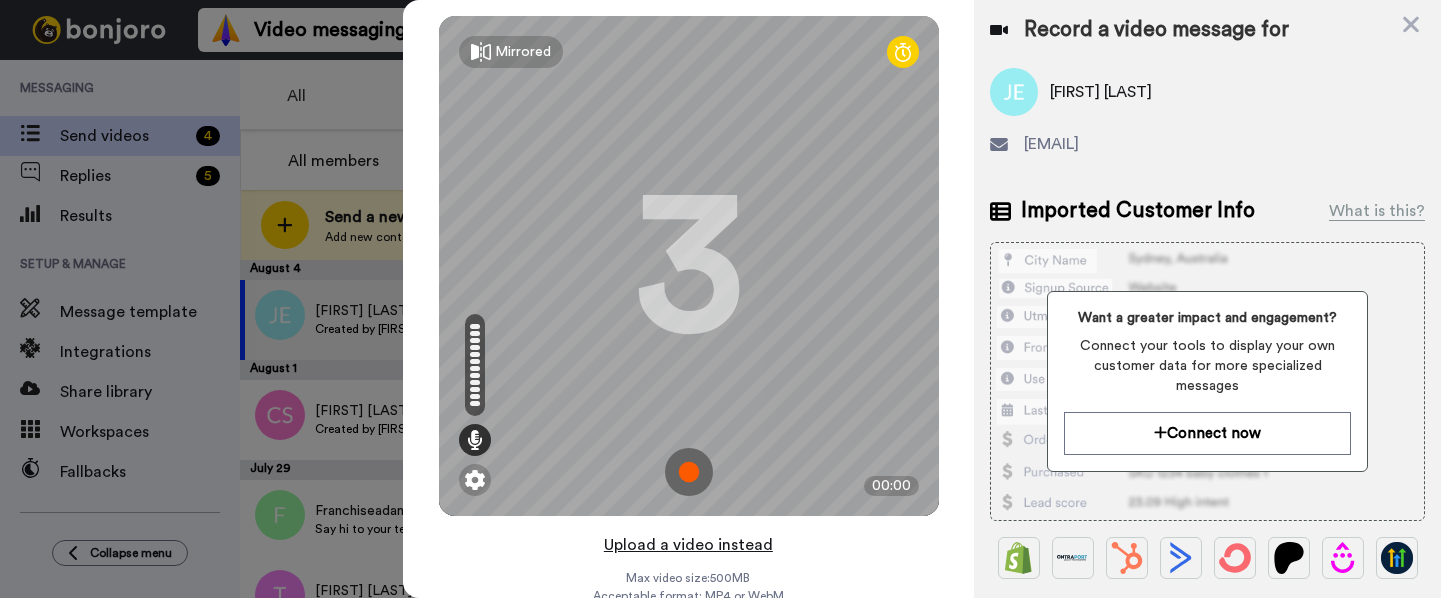 click on "Upload a video instead" at bounding box center [688, 545] 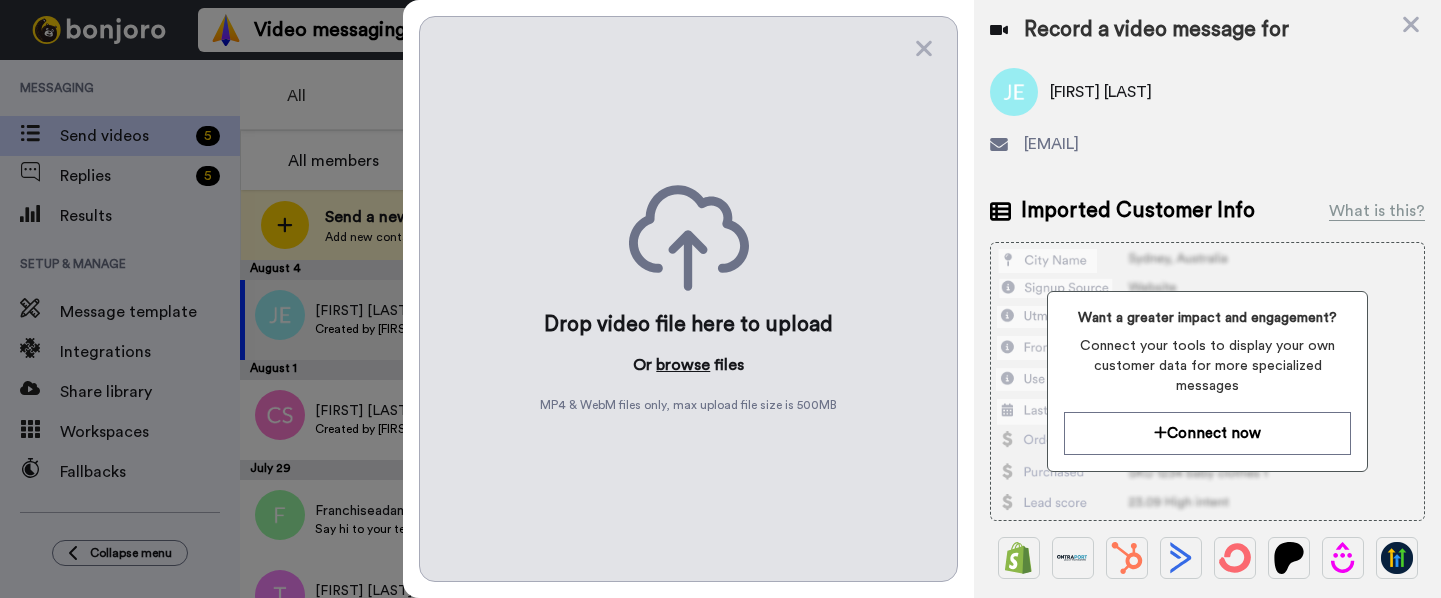 click on "browse" at bounding box center (683, 365) 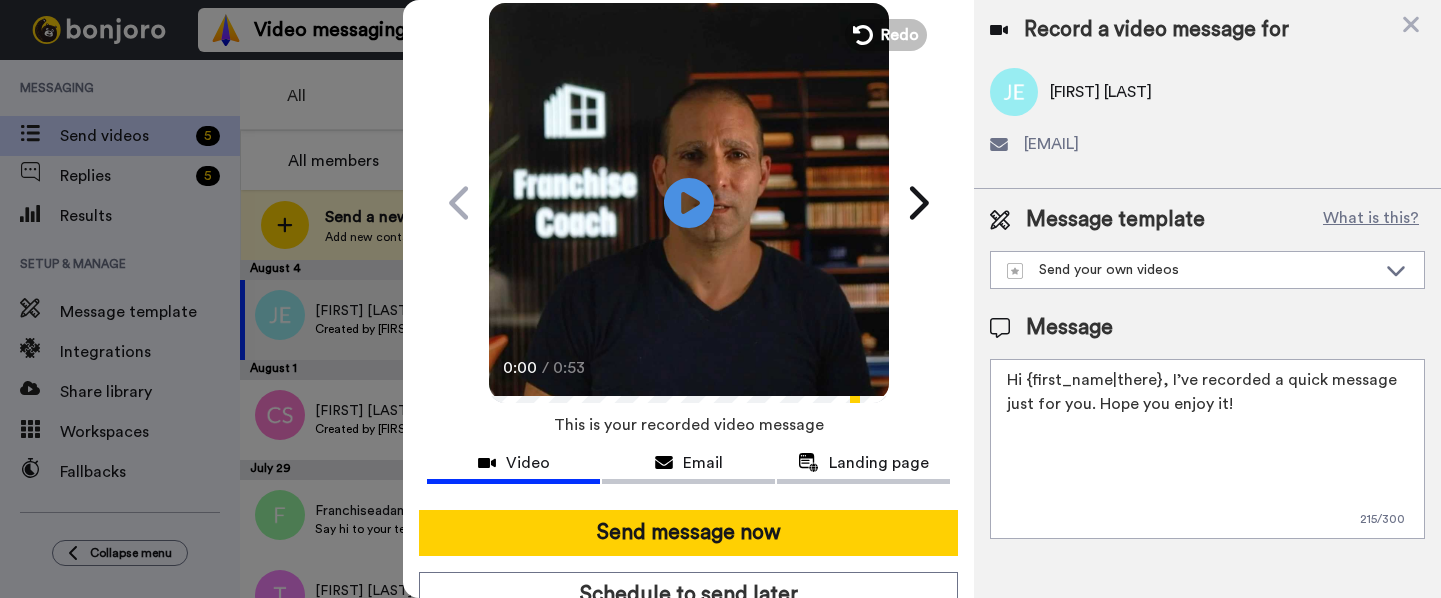 scroll, scrollTop: 147, scrollLeft: 0, axis: vertical 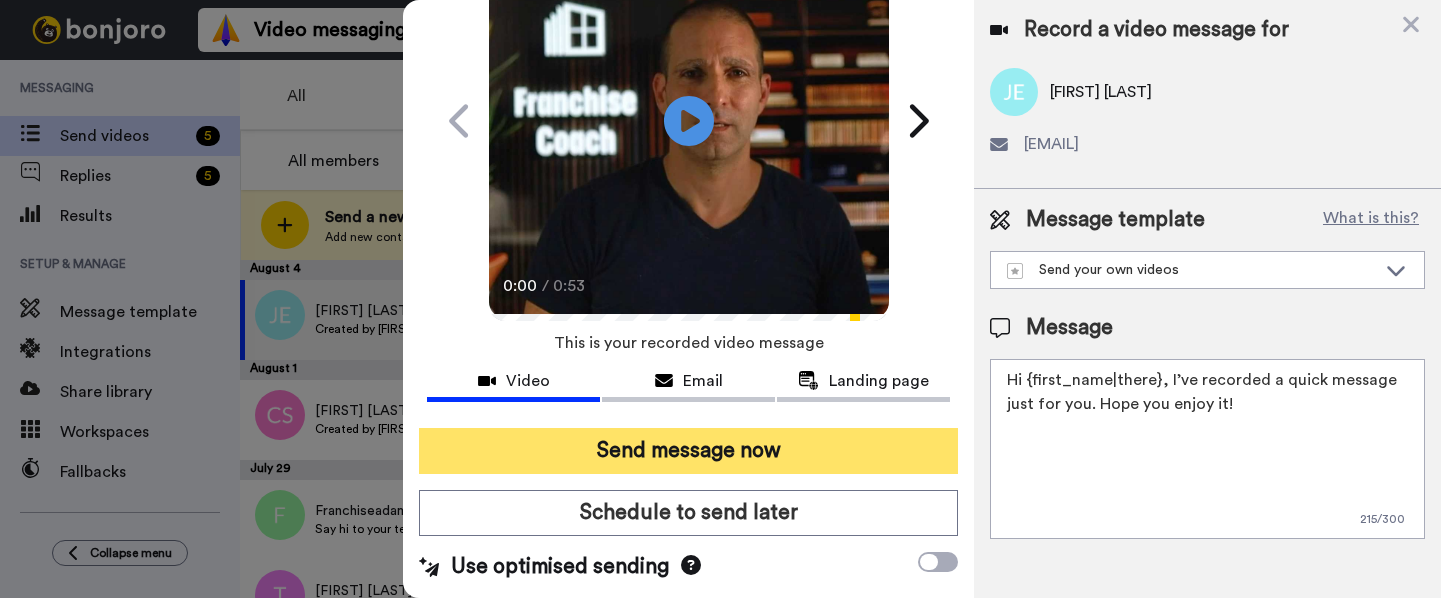 click on "Send message now" at bounding box center (688, 451) 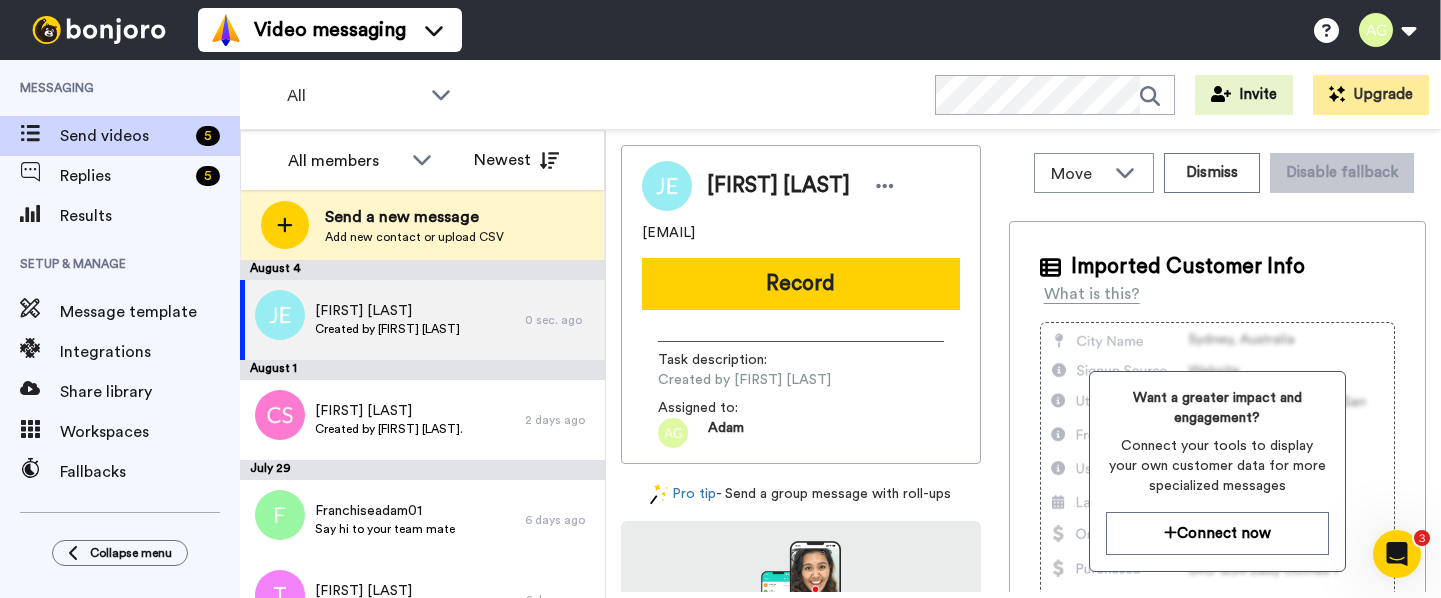 scroll, scrollTop: 0, scrollLeft: 0, axis: both 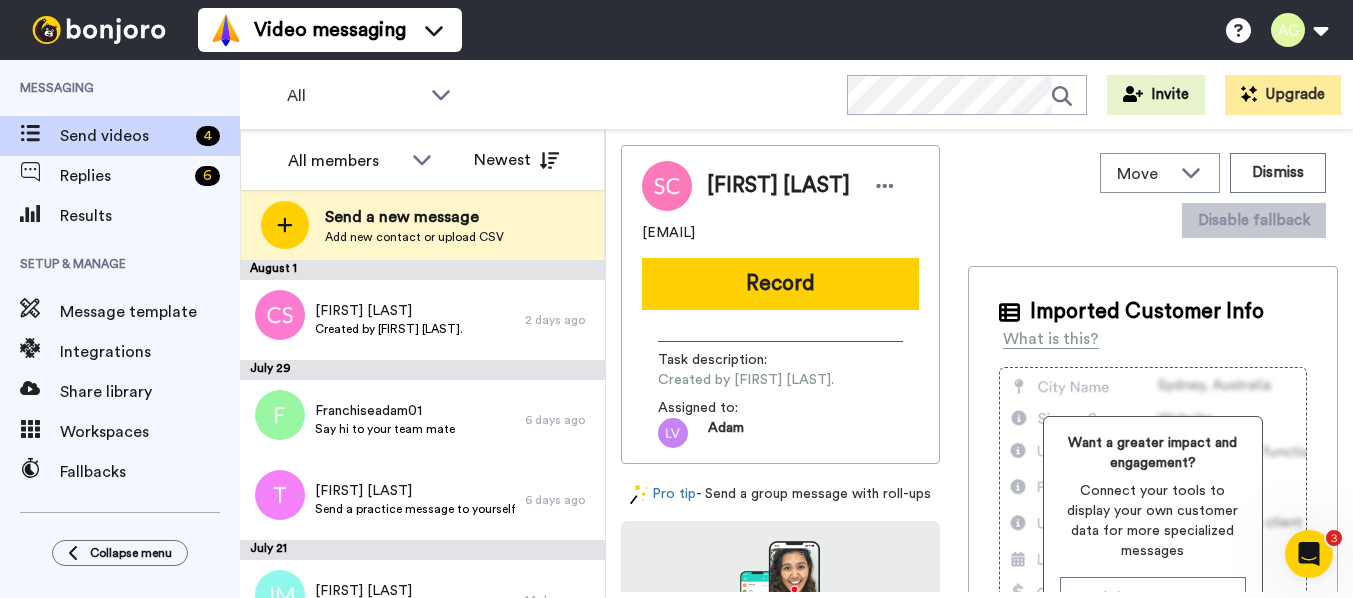 click on "Setup & Manage" at bounding box center [120, 264] 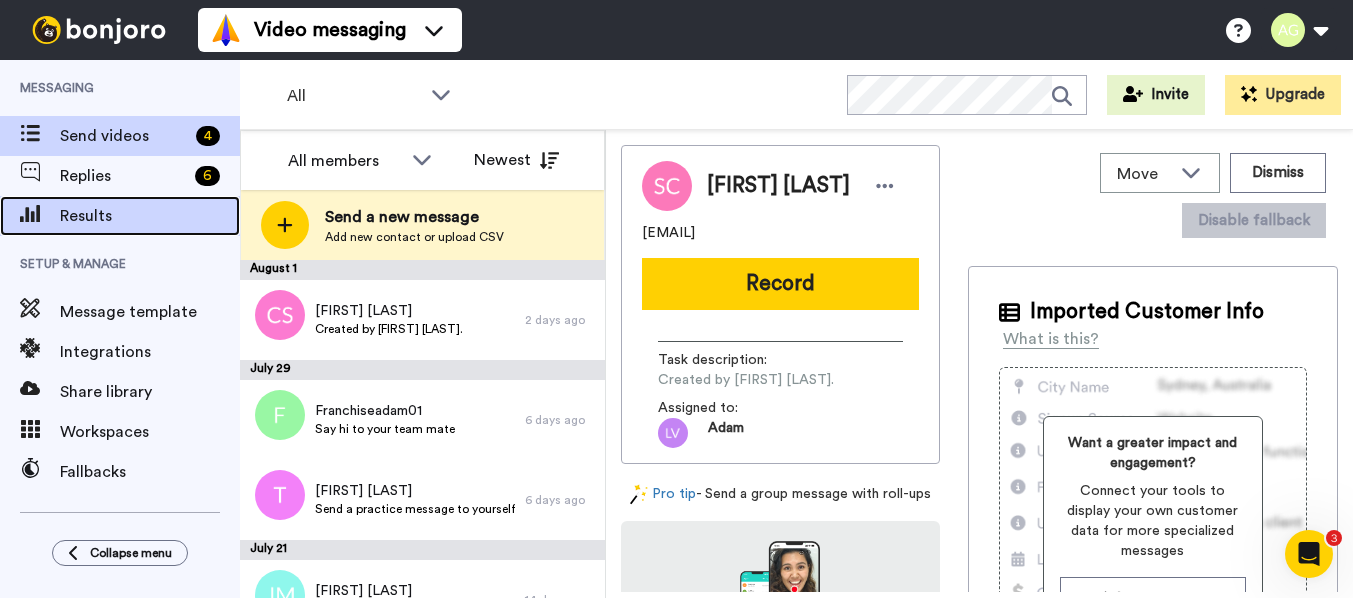 click on "Results" at bounding box center (150, 216) 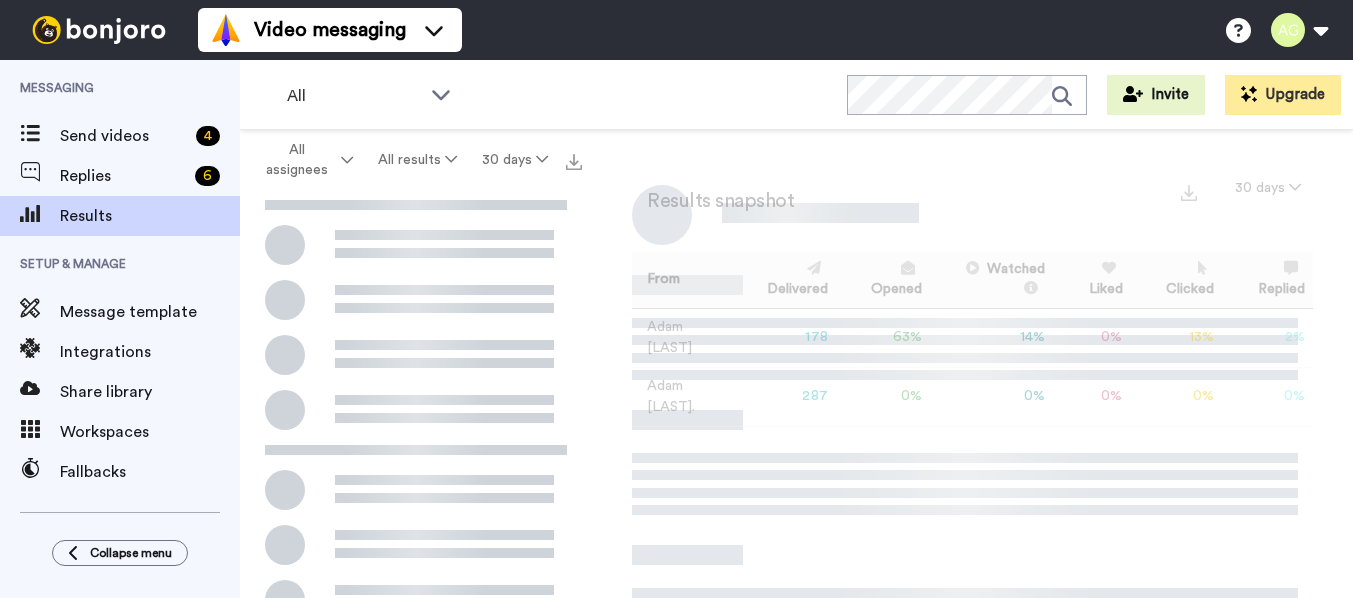 scroll, scrollTop: 0, scrollLeft: 0, axis: both 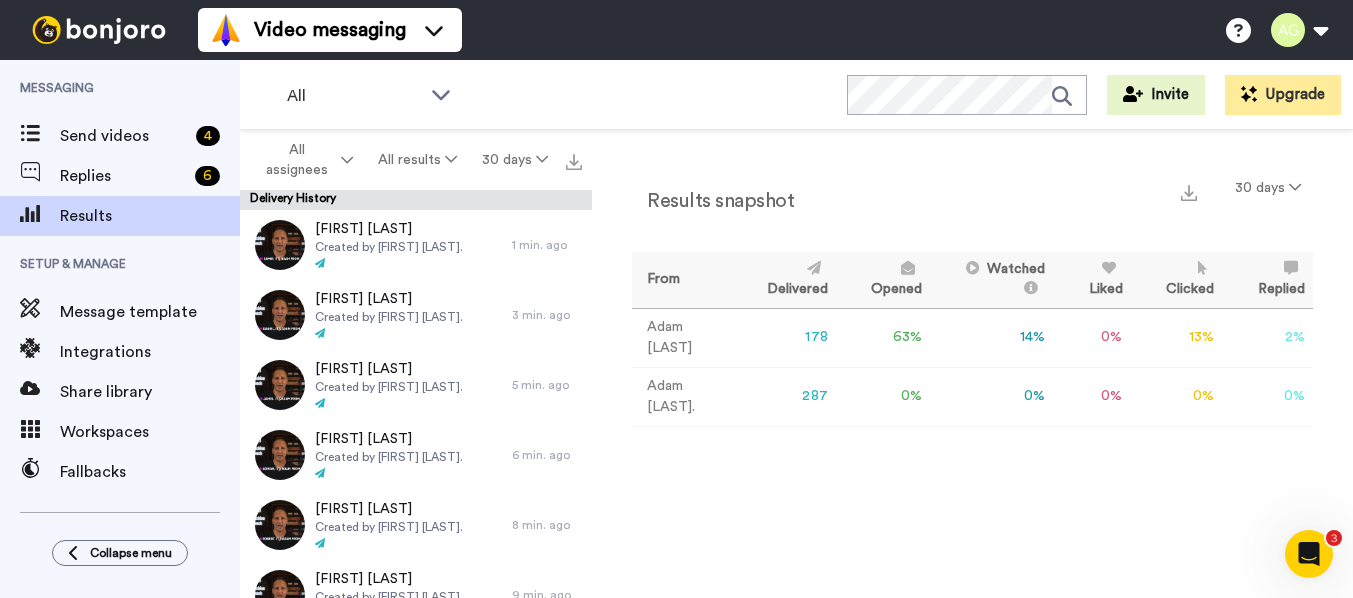 click on "Results snapshot 30 days   From Delivered Opened Watched Liked Clicked Replied Failed [FIRST]   [LAST] [FIRST]   [LAST]. 287 0 % 0 % 0 % 0 % 0 % 0" at bounding box center [972, 369] 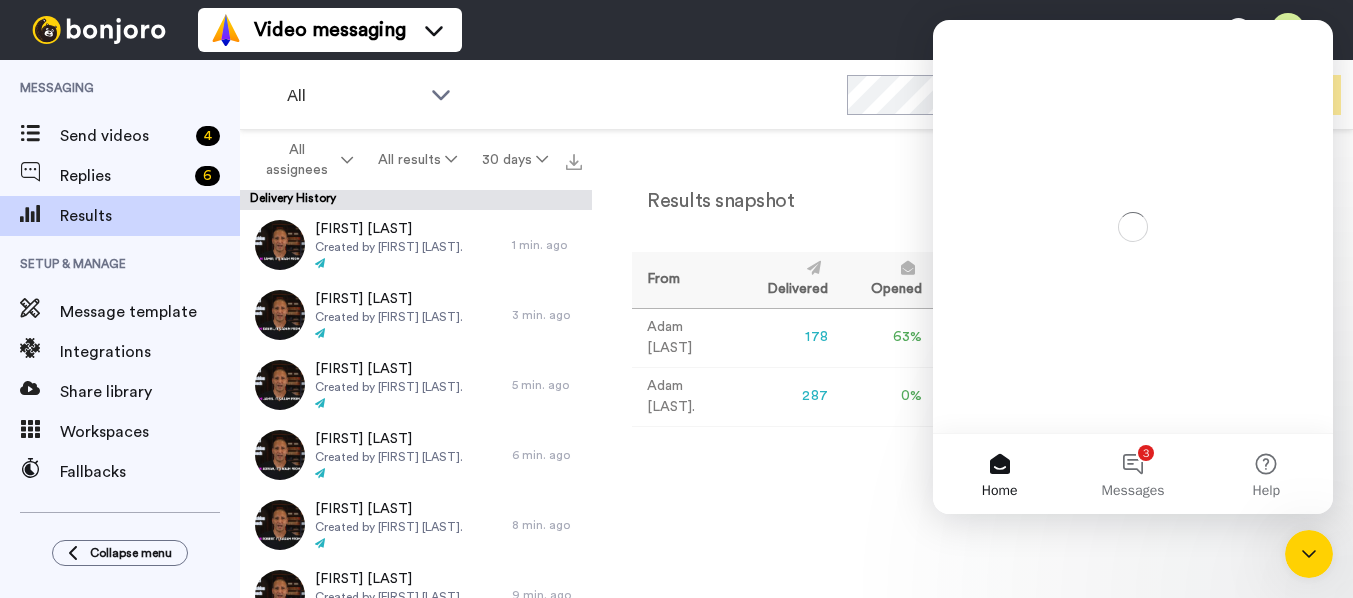 scroll, scrollTop: 0, scrollLeft: 0, axis: both 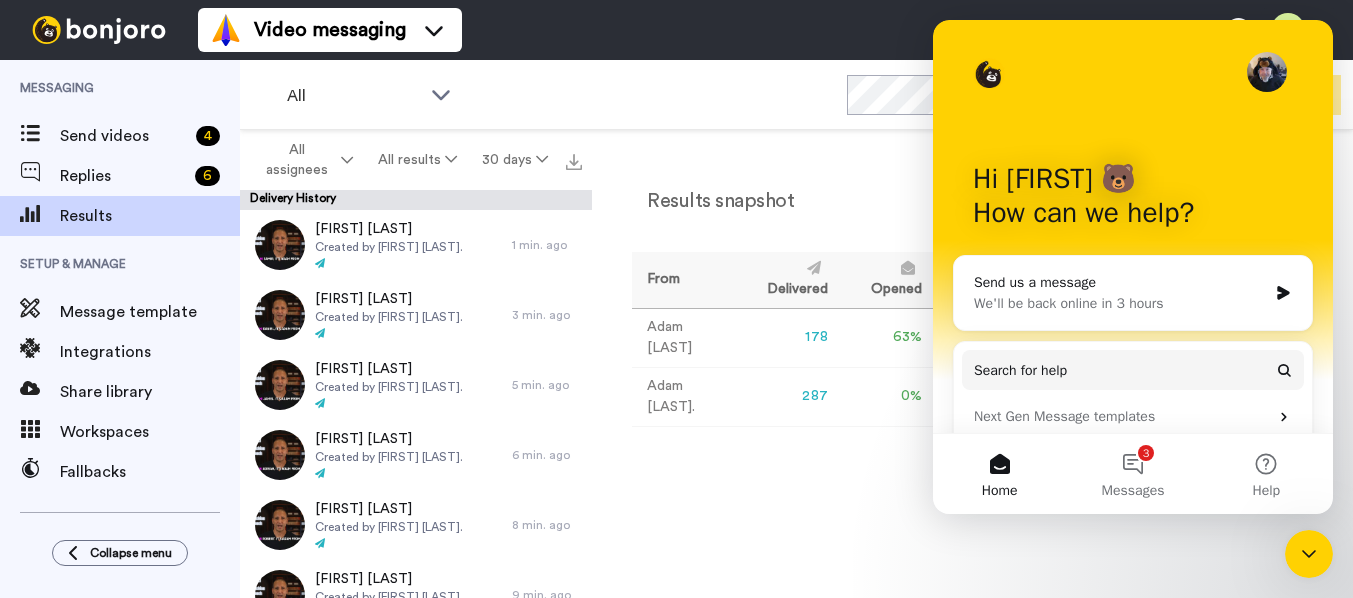 click on "Results snapshot 30 days   From Delivered Opened Watched Liked Clicked Replied Failed [FIRST]   [LAST] 178 63 % 14 % 0 % 13 % 2 % 0 [FIRST]   [LAST]. 287 0 % 0 % 0 % 0 % 0 % 0" at bounding box center (972, 369) 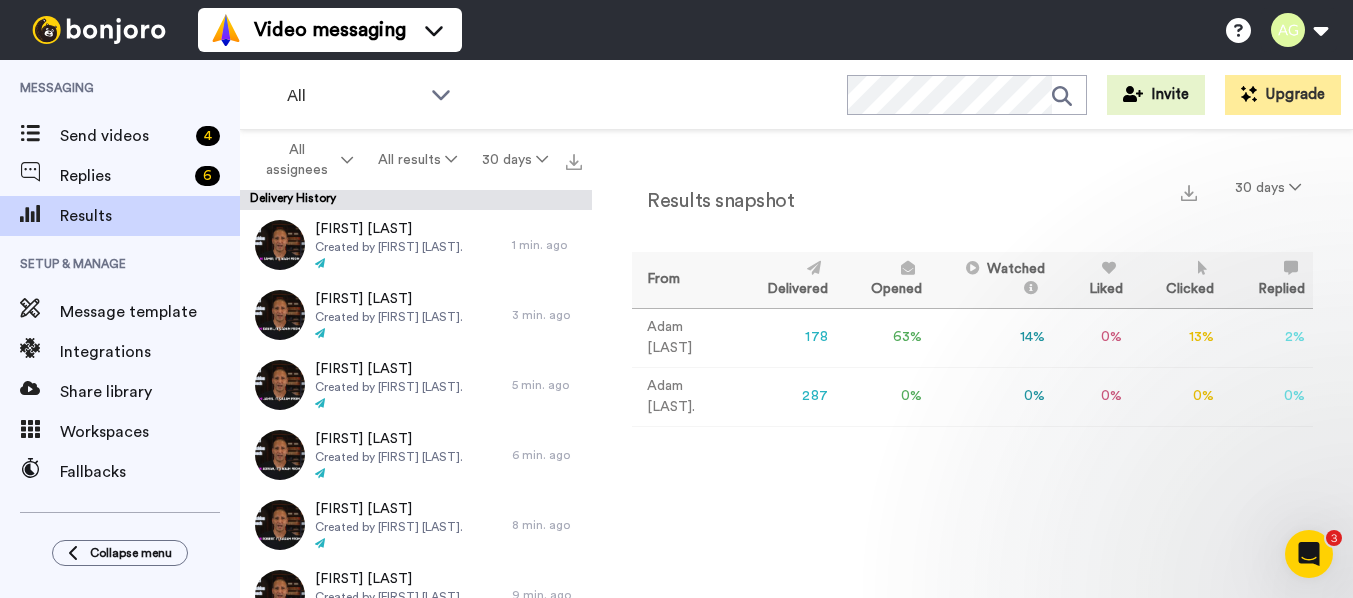scroll, scrollTop: 0, scrollLeft: 0, axis: both 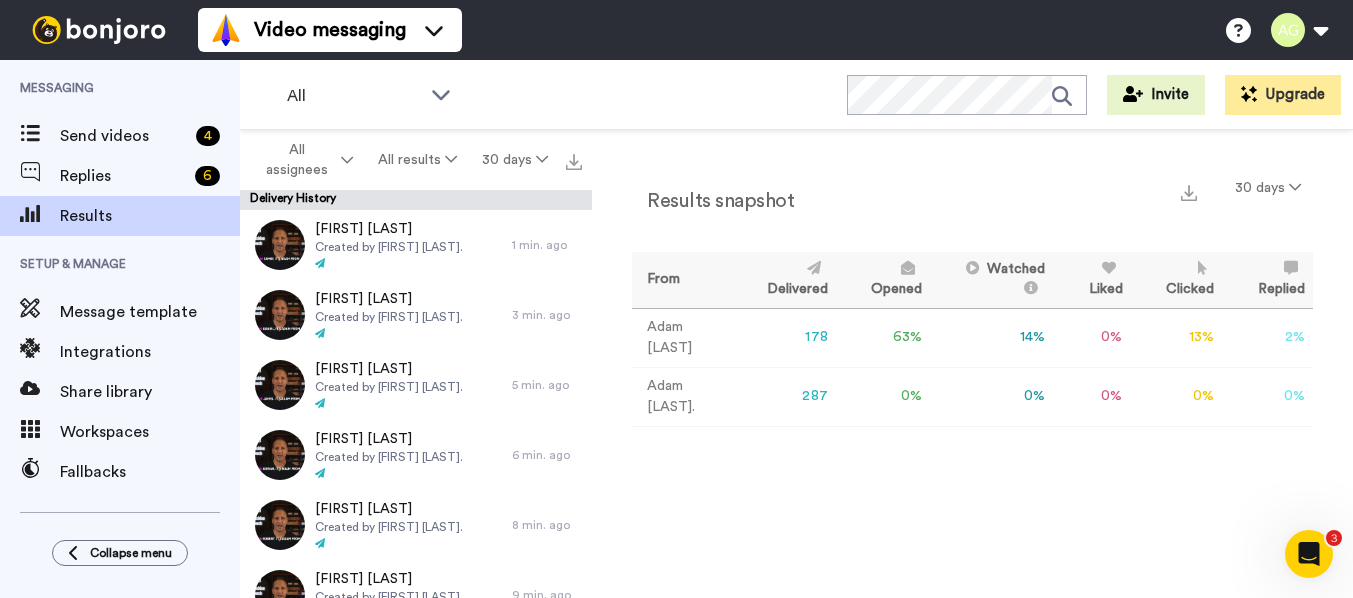 click on "Results snapshot 30 days   From Delivered Opened Watched Liked Clicked Replied Failed [FIRST]   [LAST] 178 63 % 14 % 0 % 13 % 2 % 0 [FIRST]   [LAST]. 287 0 % 0 % 0 % 0 % 0 % 0" at bounding box center [972, 369] 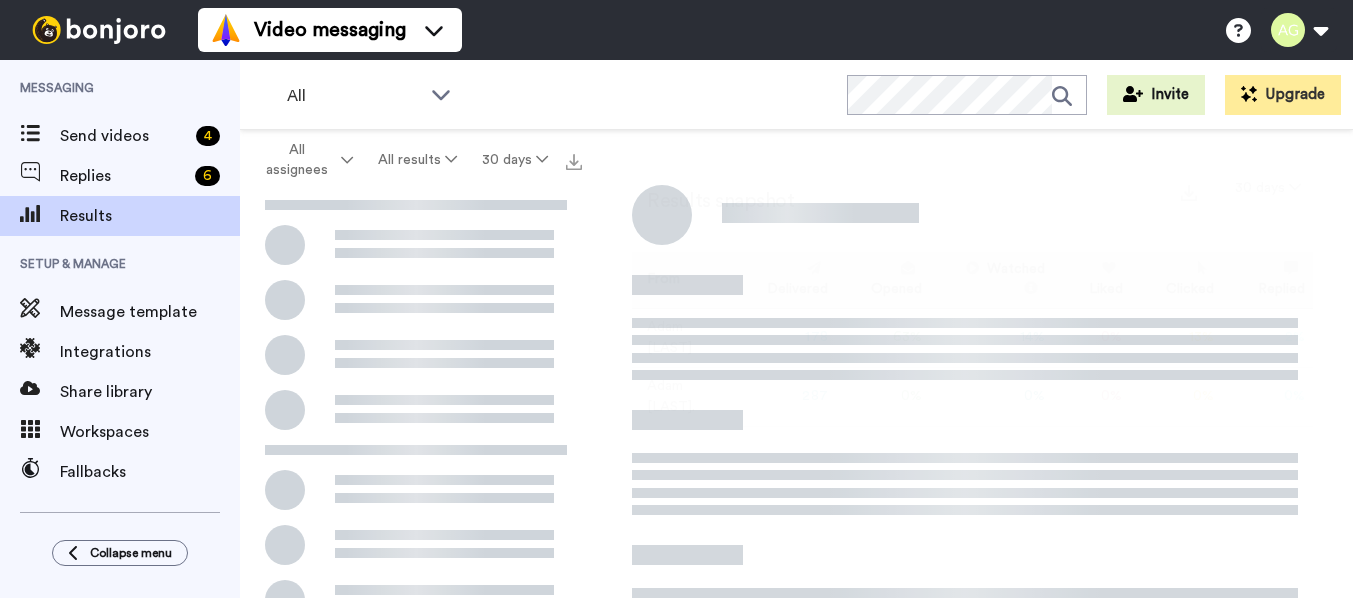 scroll, scrollTop: 0, scrollLeft: 0, axis: both 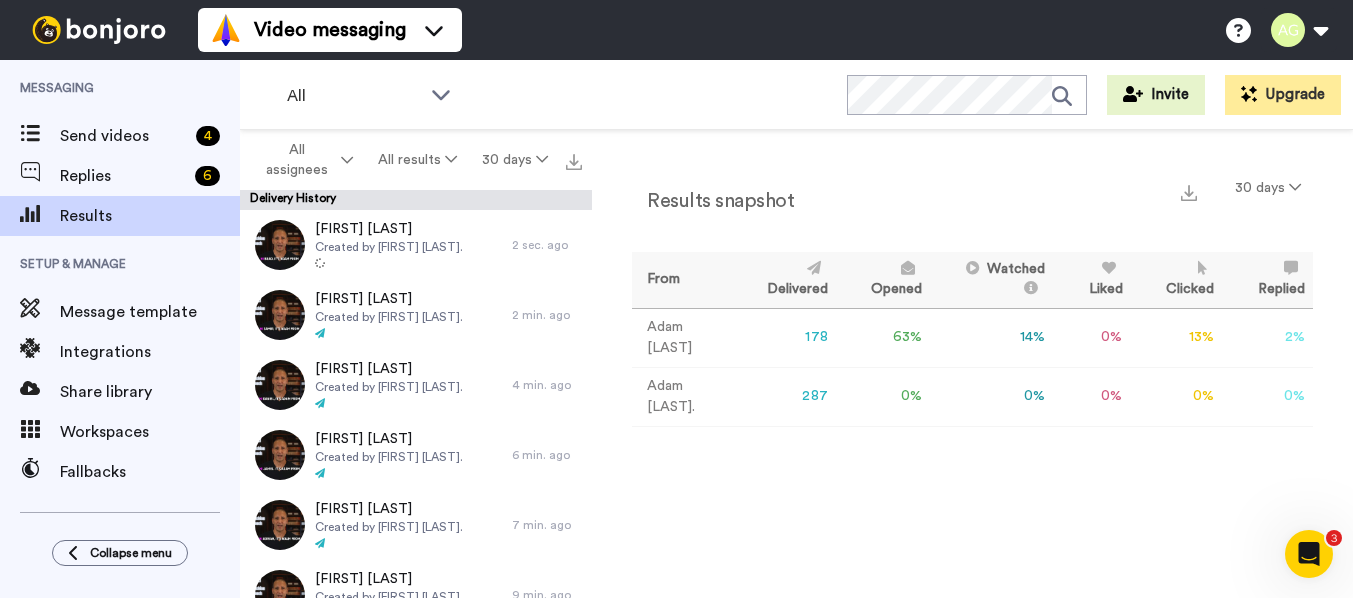 click 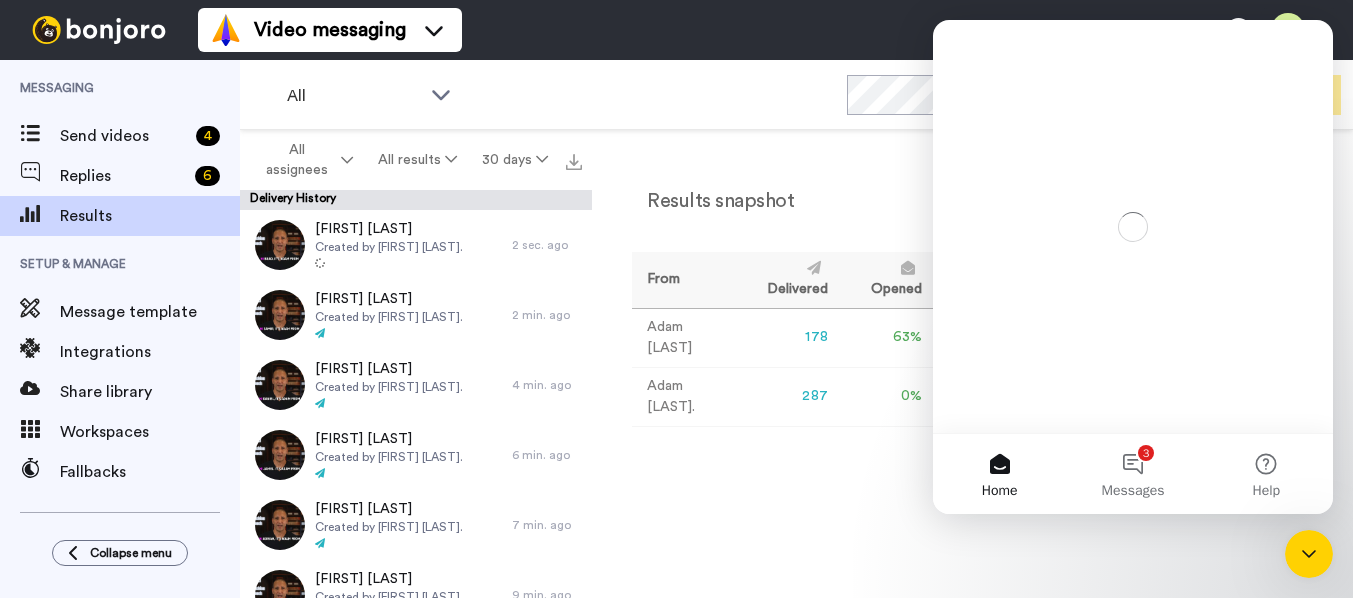 scroll, scrollTop: 0, scrollLeft: 0, axis: both 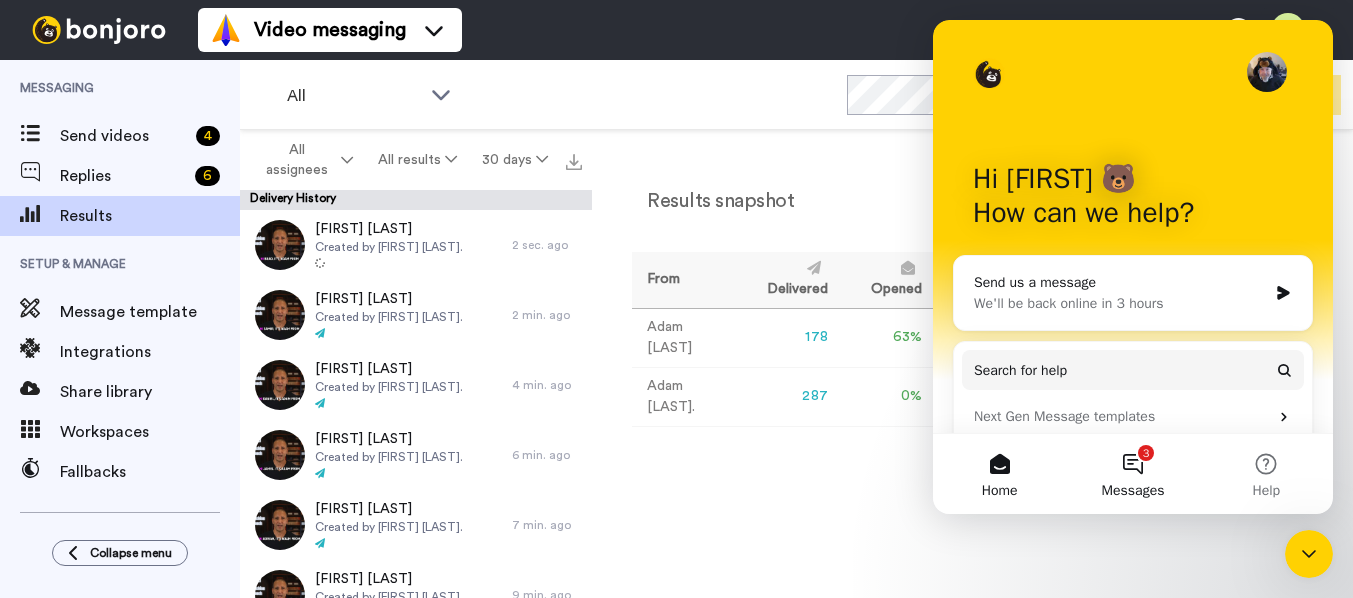 click on "3 Messages" at bounding box center (1132, 474) 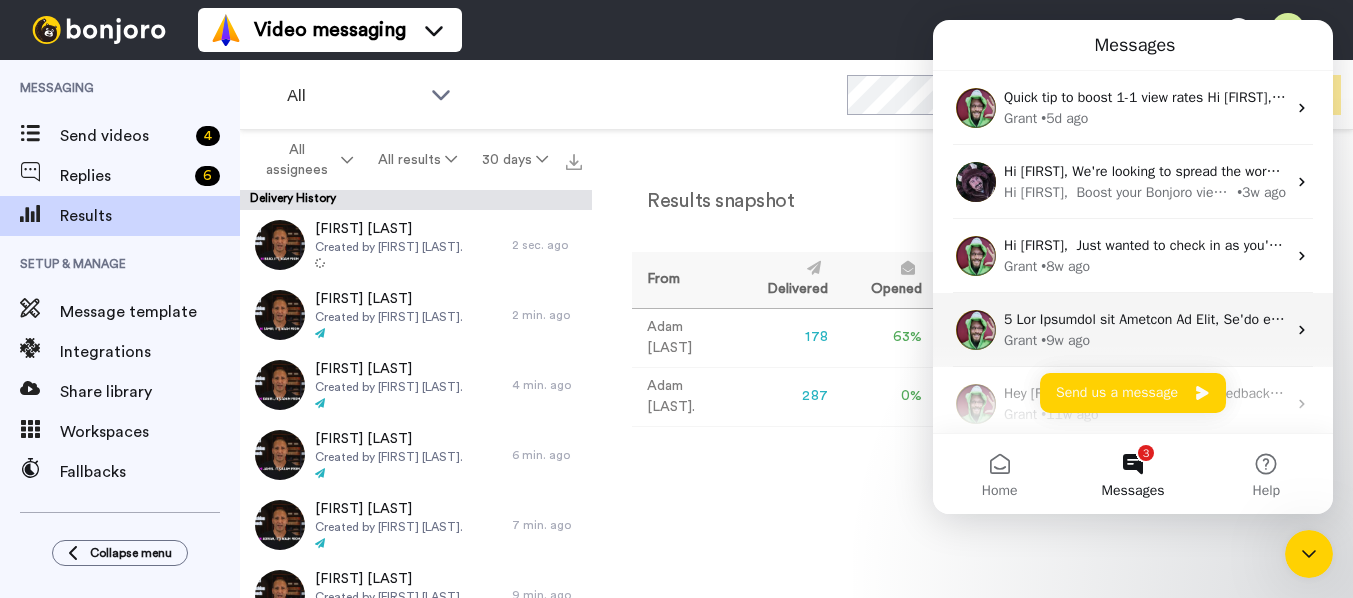 scroll, scrollTop: 458, scrollLeft: 0, axis: vertical 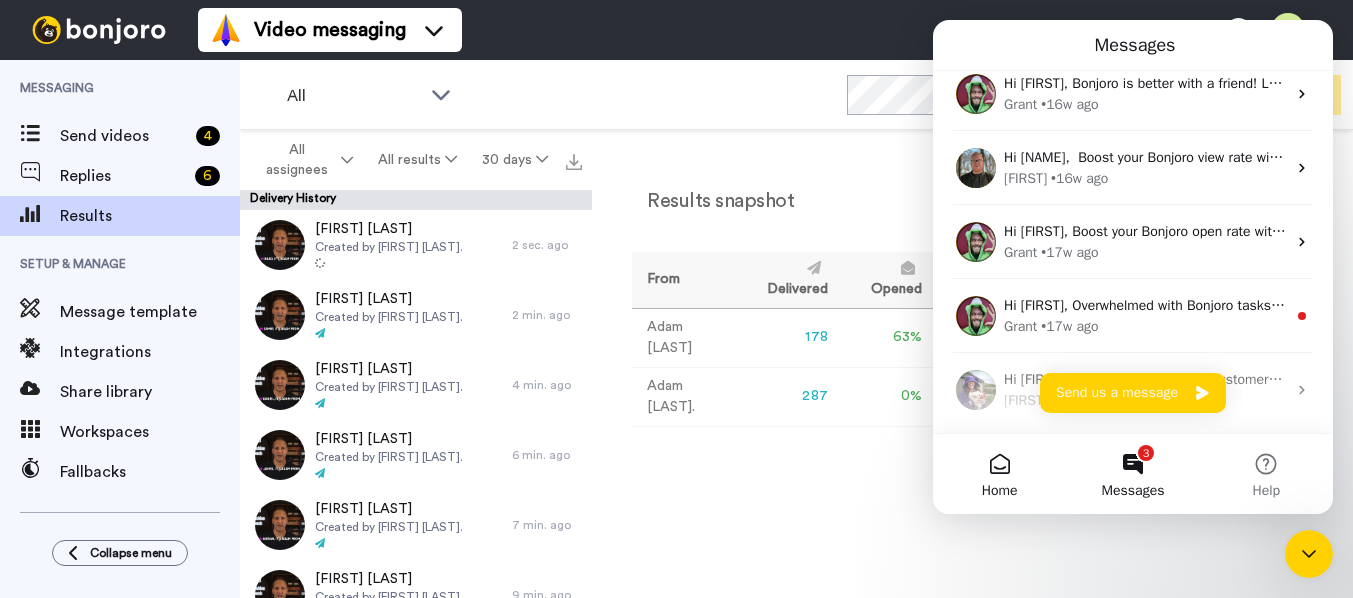 click on "Home" at bounding box center (999, 474) 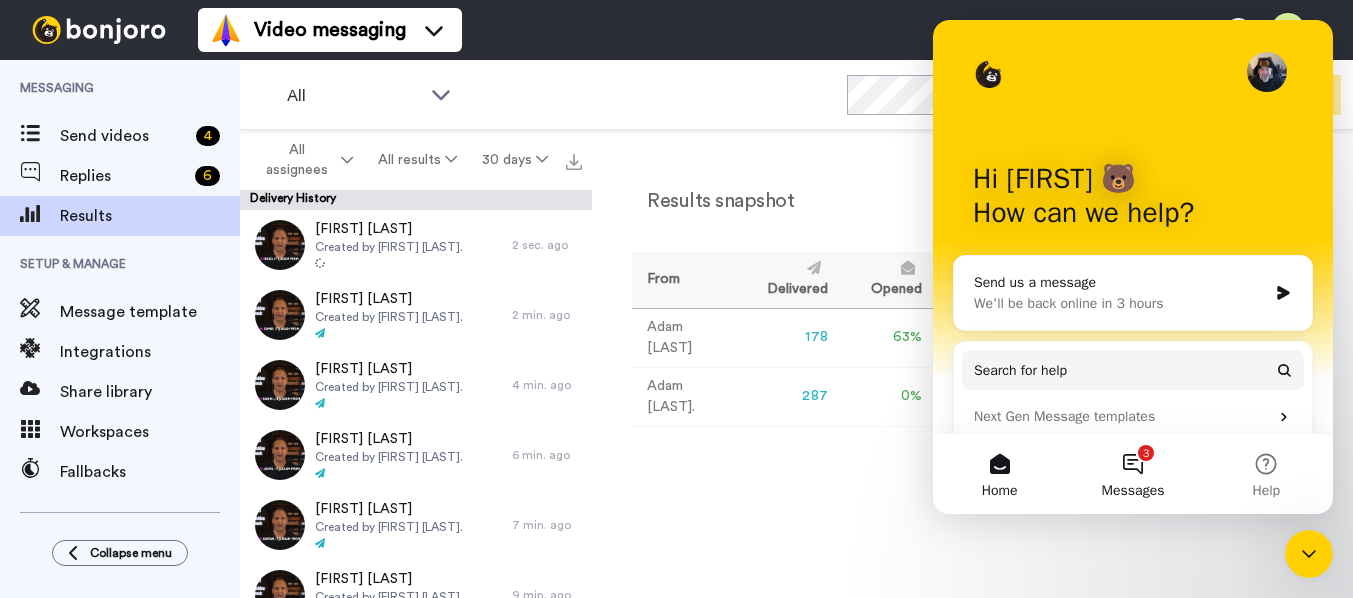 click on "3 Messages" at bounding box center [1132, 474] 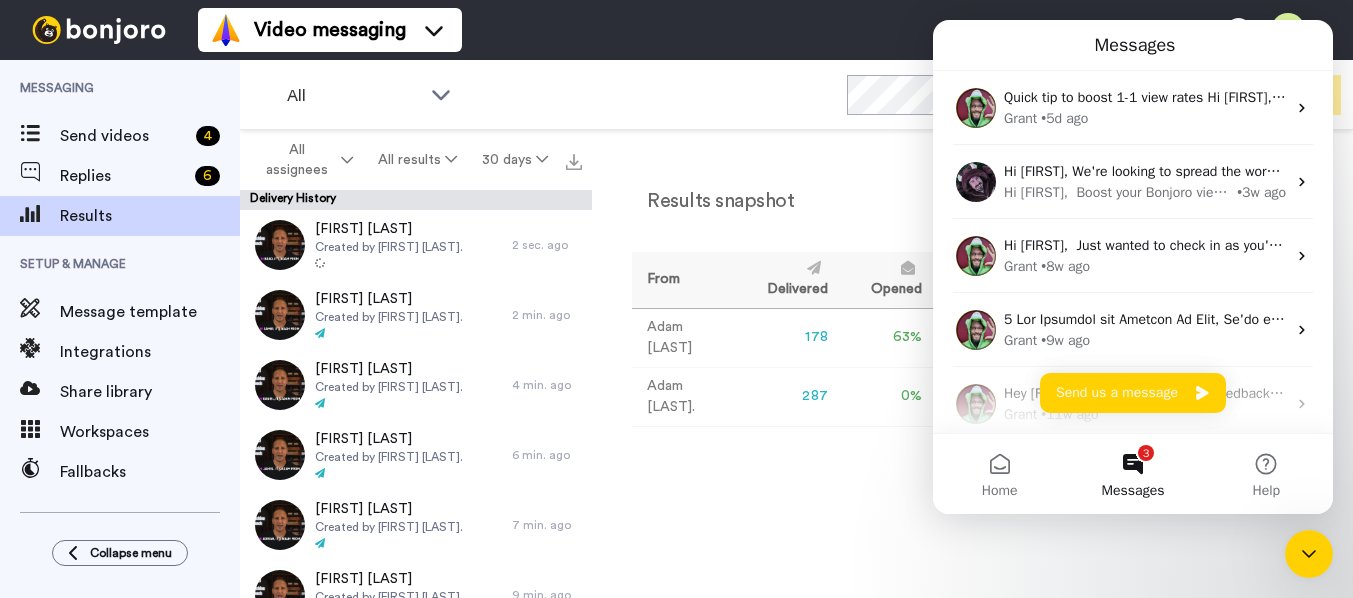 click 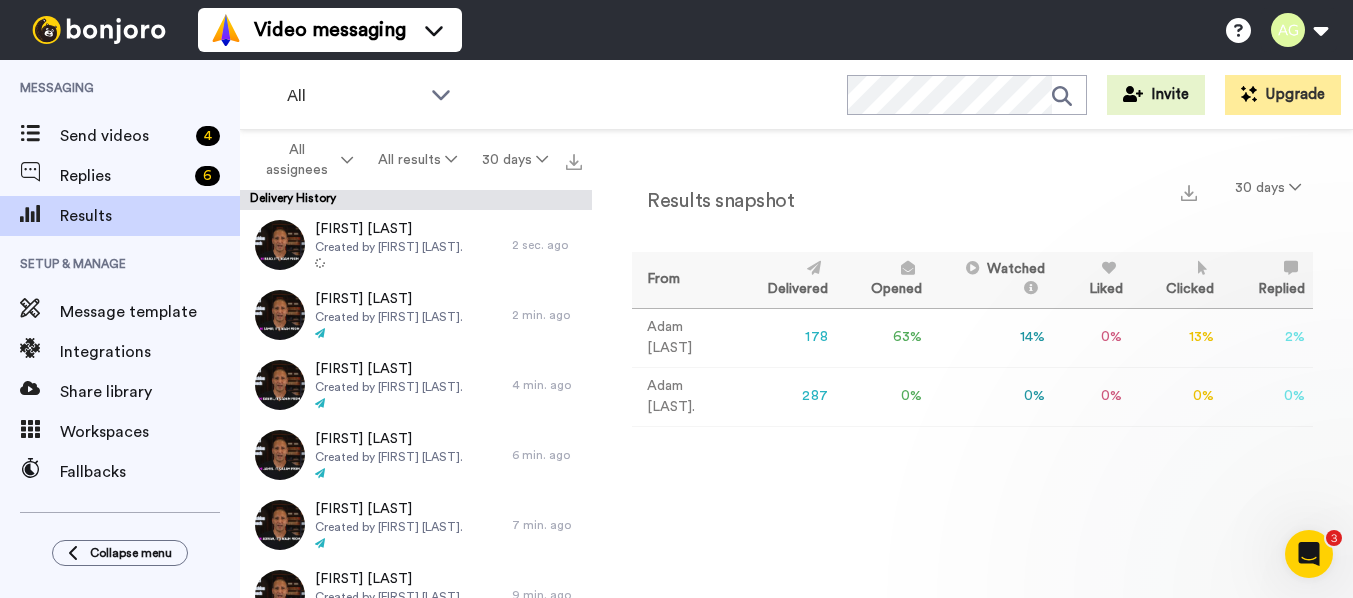 scroll, scrollTop: 0, scrollLeft: 0, axis: both 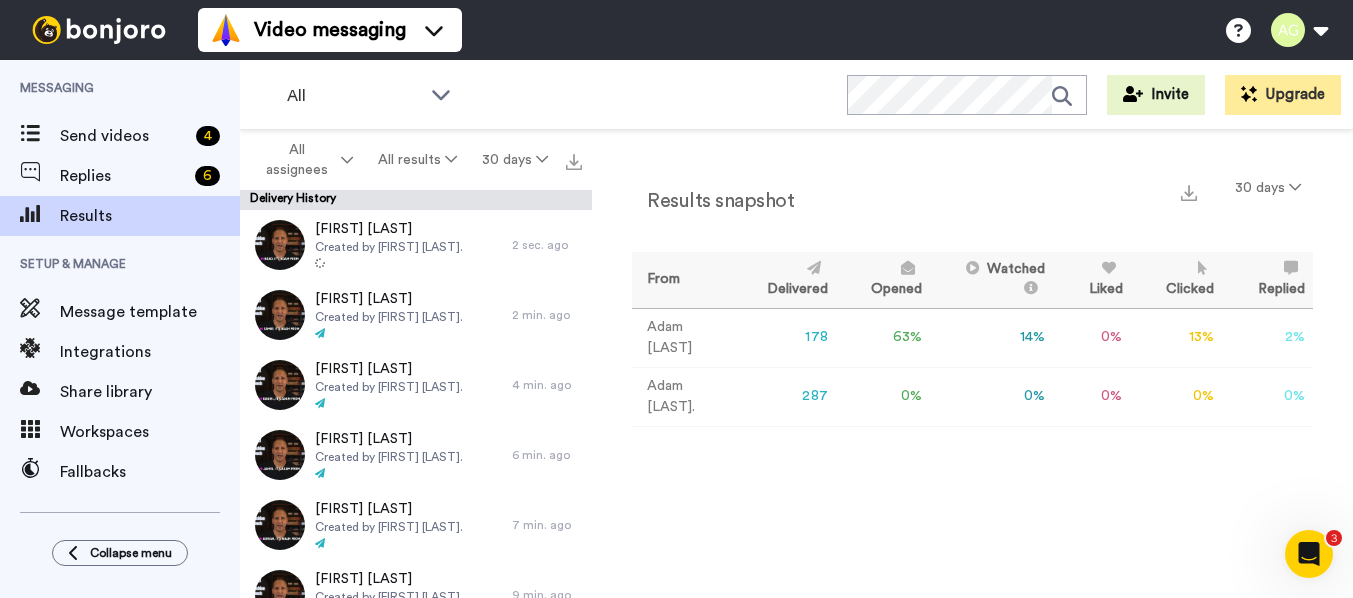 click on "Results snapshot 30 days   From Delivered Opened Watched Liked Clicked Replied Failed Adam   Goldman 178 63 % 14 % 0 % 13 % 2 % 0 Adam   Goldman. 287 0 % 0 % 0 % 0 % 0 % 0" at bounding box center (972, 369) 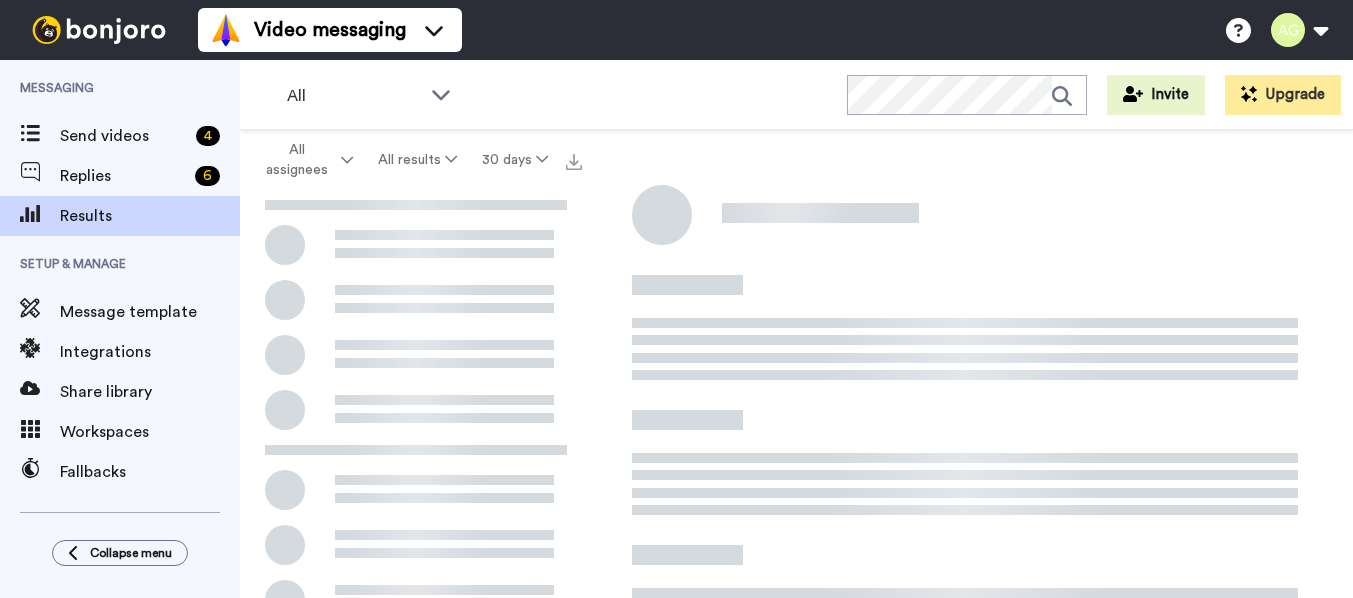 scroll, scrollTop: 0, scrollLeft: 0, axis: both 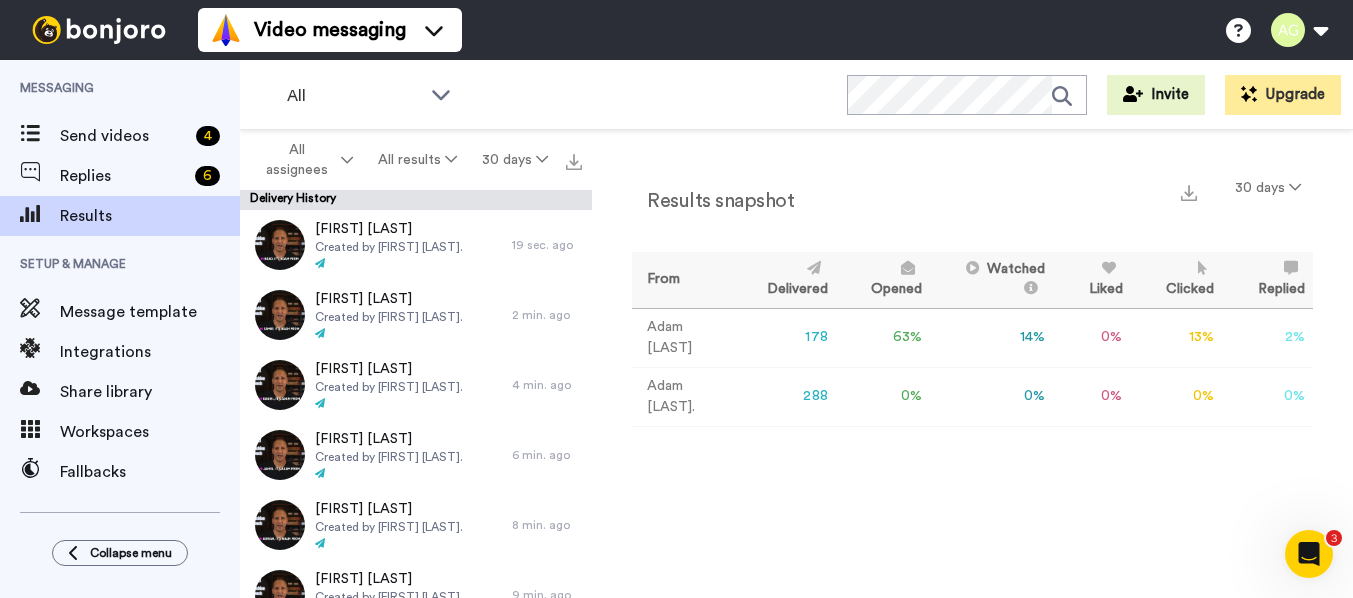 click on "Results snapshot 30 days   From Delivered Opened Watched Liked Clicked Replied Failed [FIRST]   [LAST] 178 63 % 14 % 0 % 13 % 2 % 0 [FIRST]   [LAST]. 288 0 % 0 % 0 % 0 % 0 % 0" at bounding box center [972, 369] 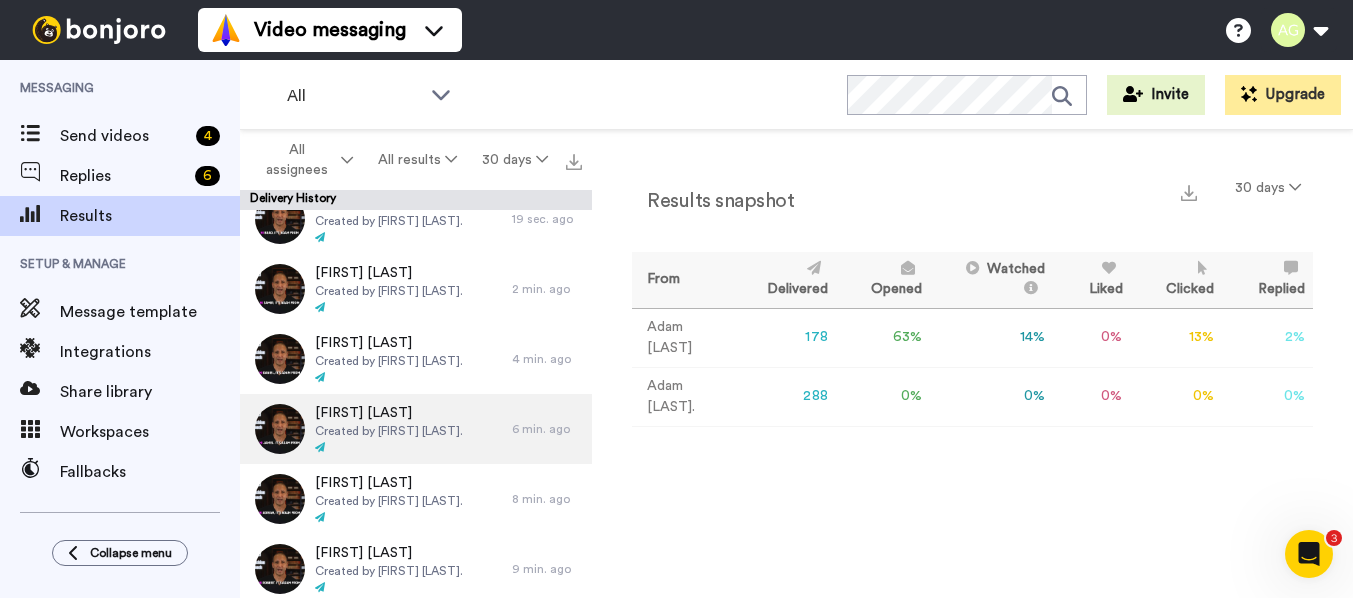 scroll, scrollTop: 50, scrollLeft: 0, axis: vertical 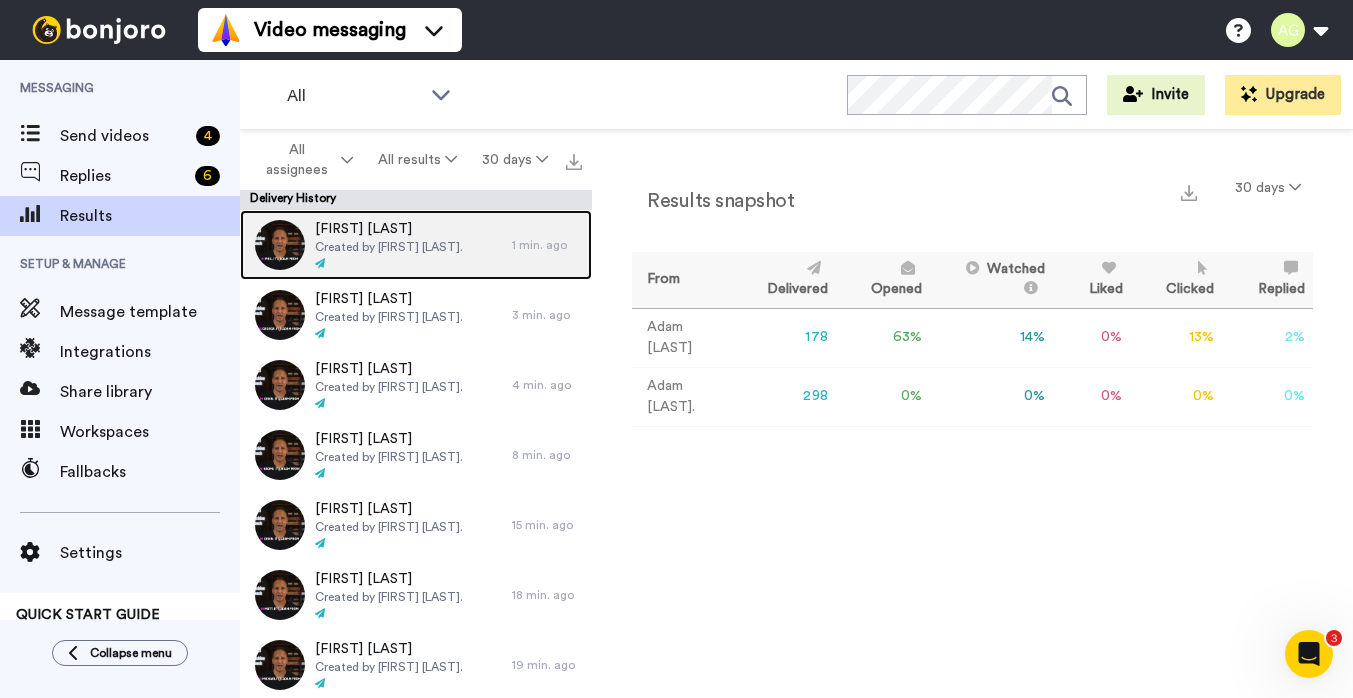 click on "Created by [FIRST] [LAST]." at bounding box center [389, 247] 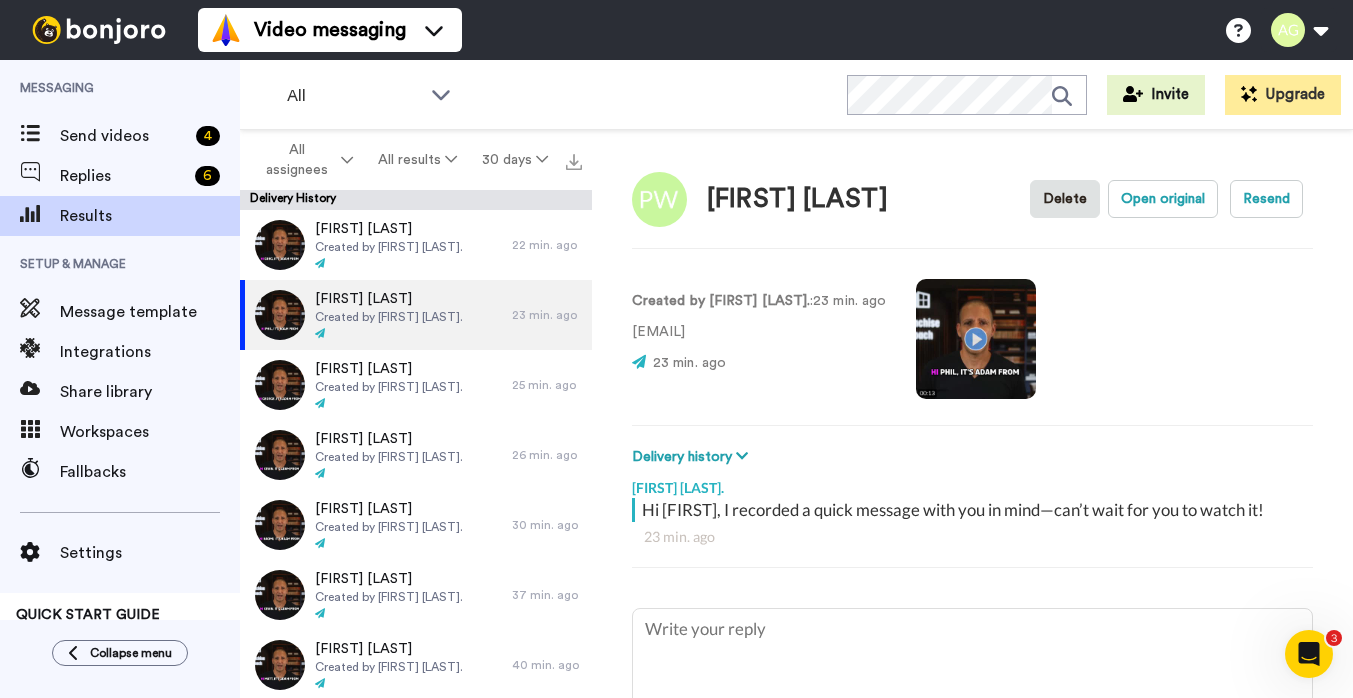 type on "x" 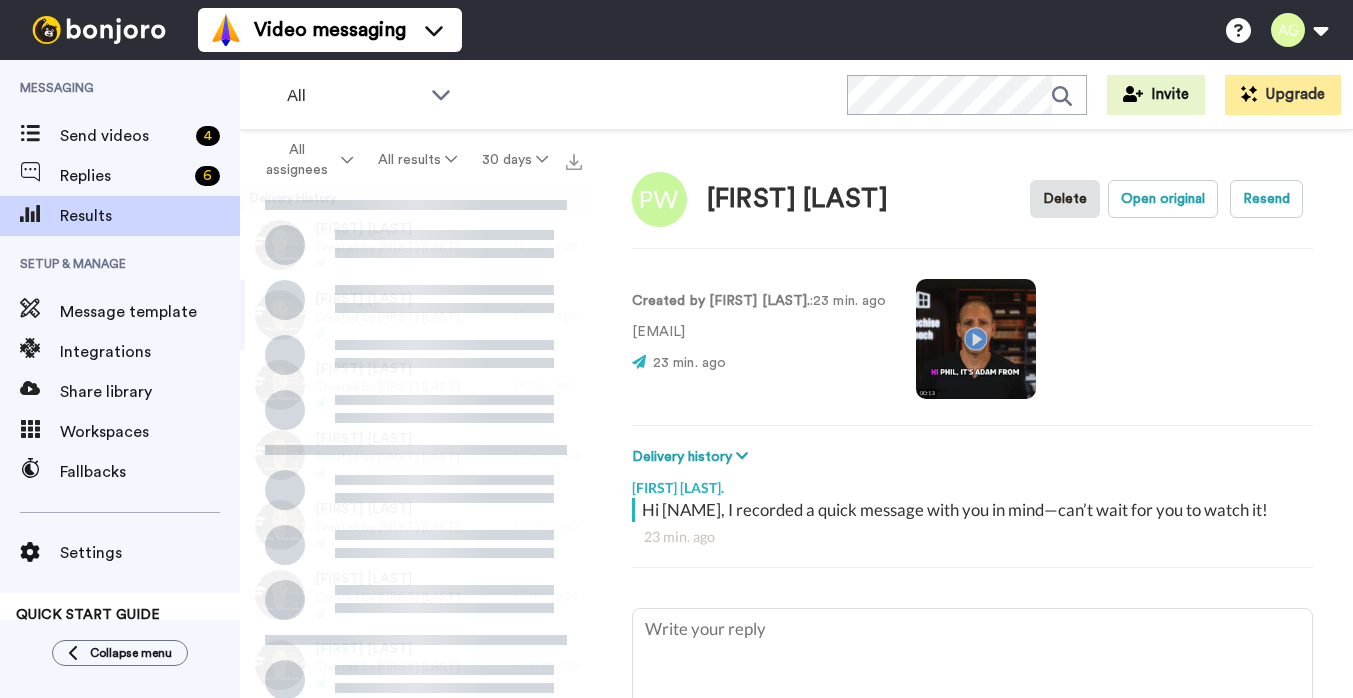 scroll, scrollTop: 0, scrollLeft: 0, axis: both 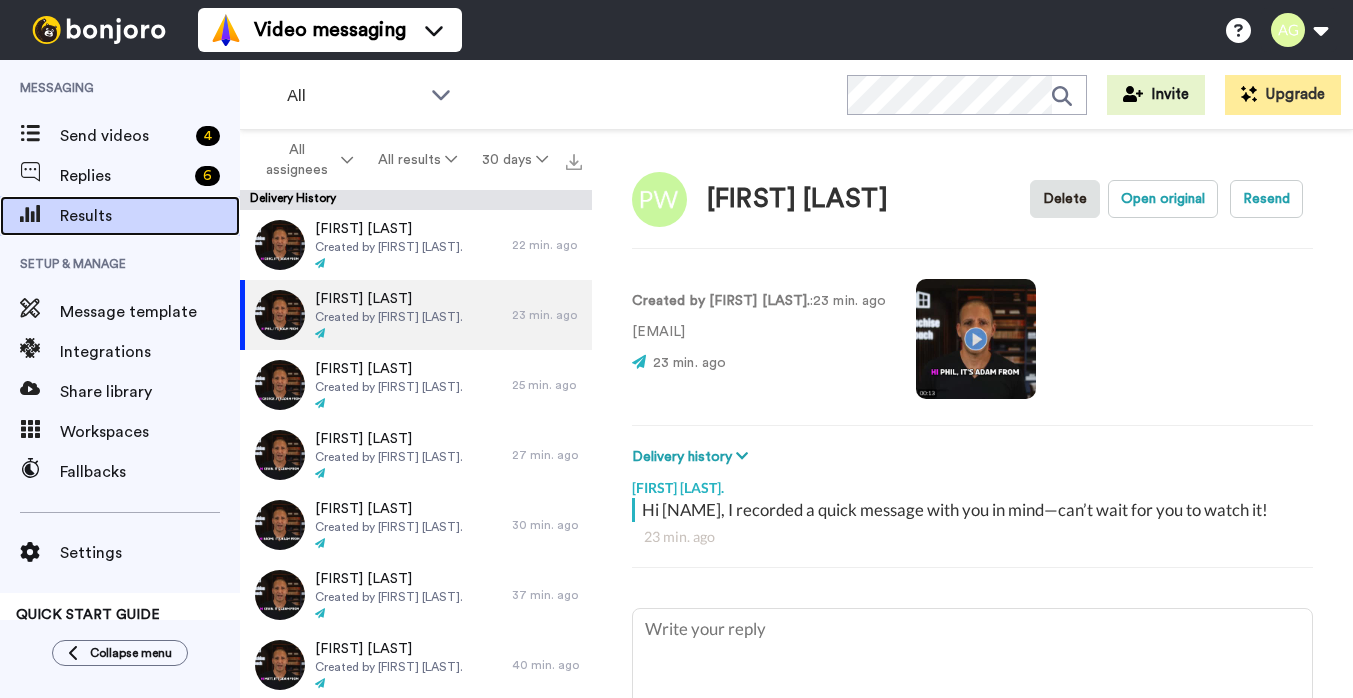 click on "Results" at bounding box center [150, 216] 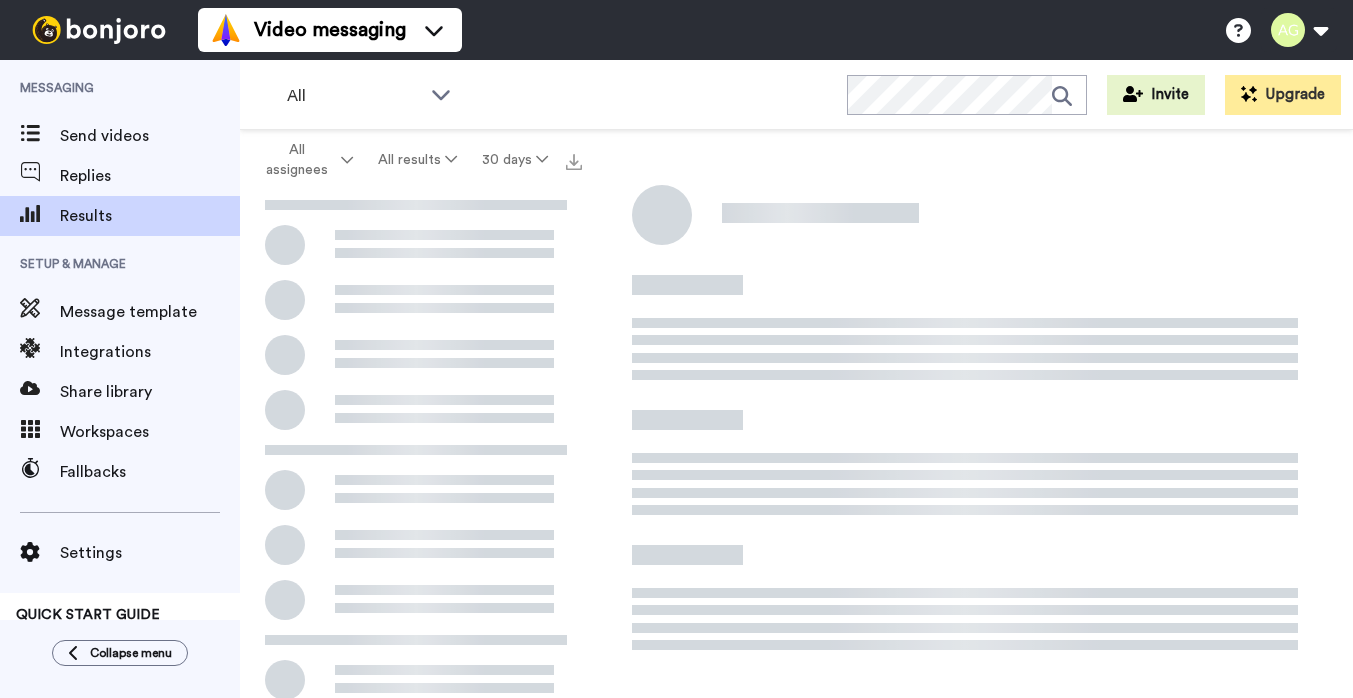 scroll, scrollTop: 0, scrollLeft: 0, axis: both 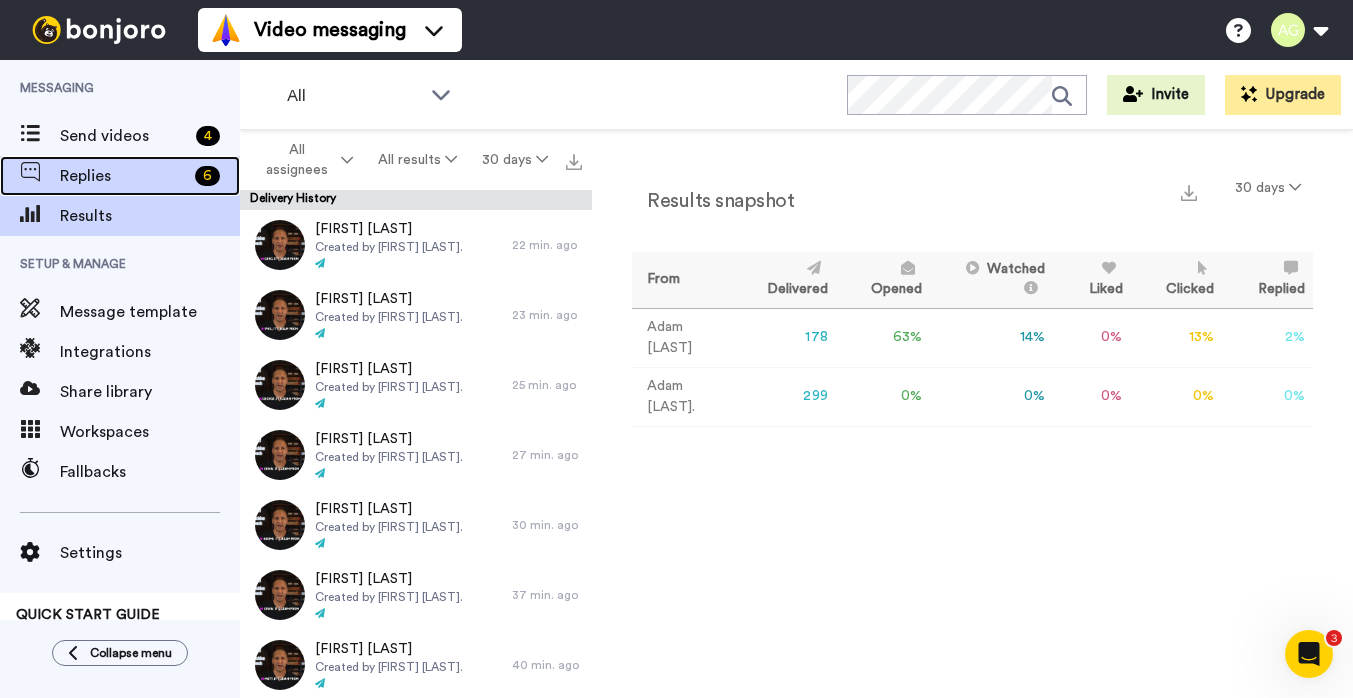 click on "Replies" at bounding box center (123, 176) 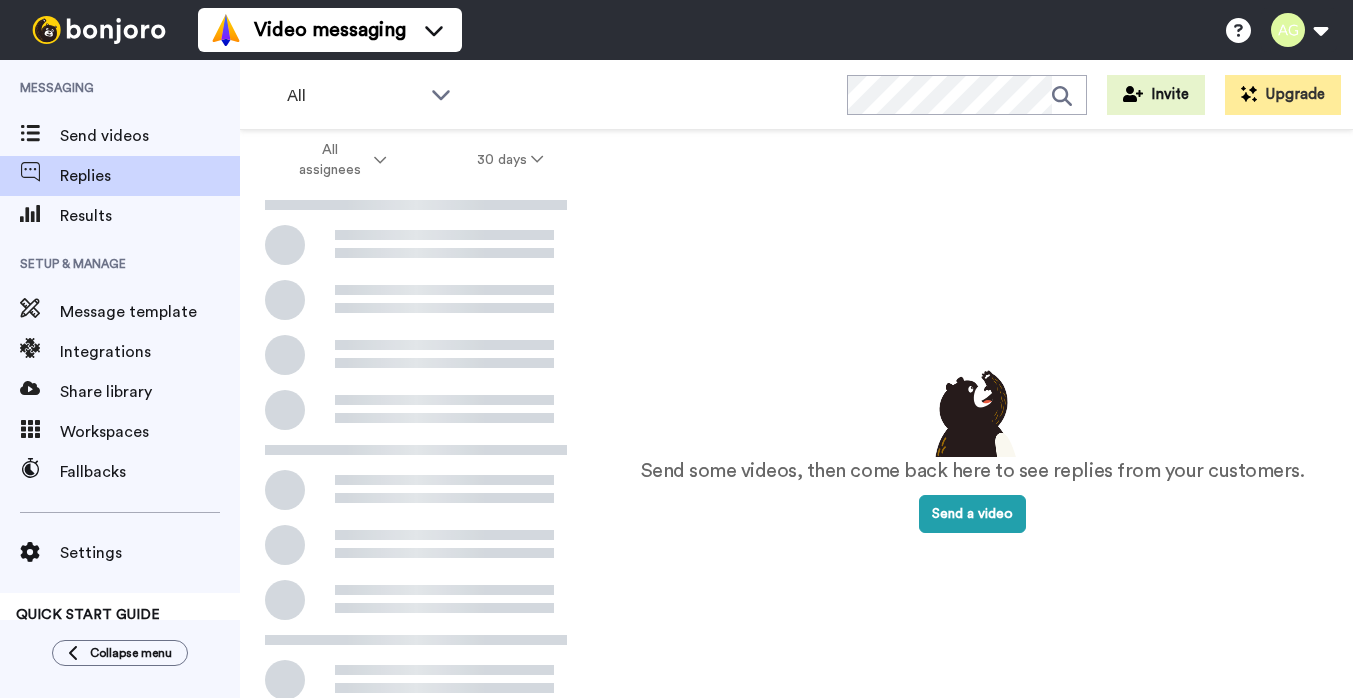 scroll, scrollTop: 0, scrollLeft: 0, axis: both 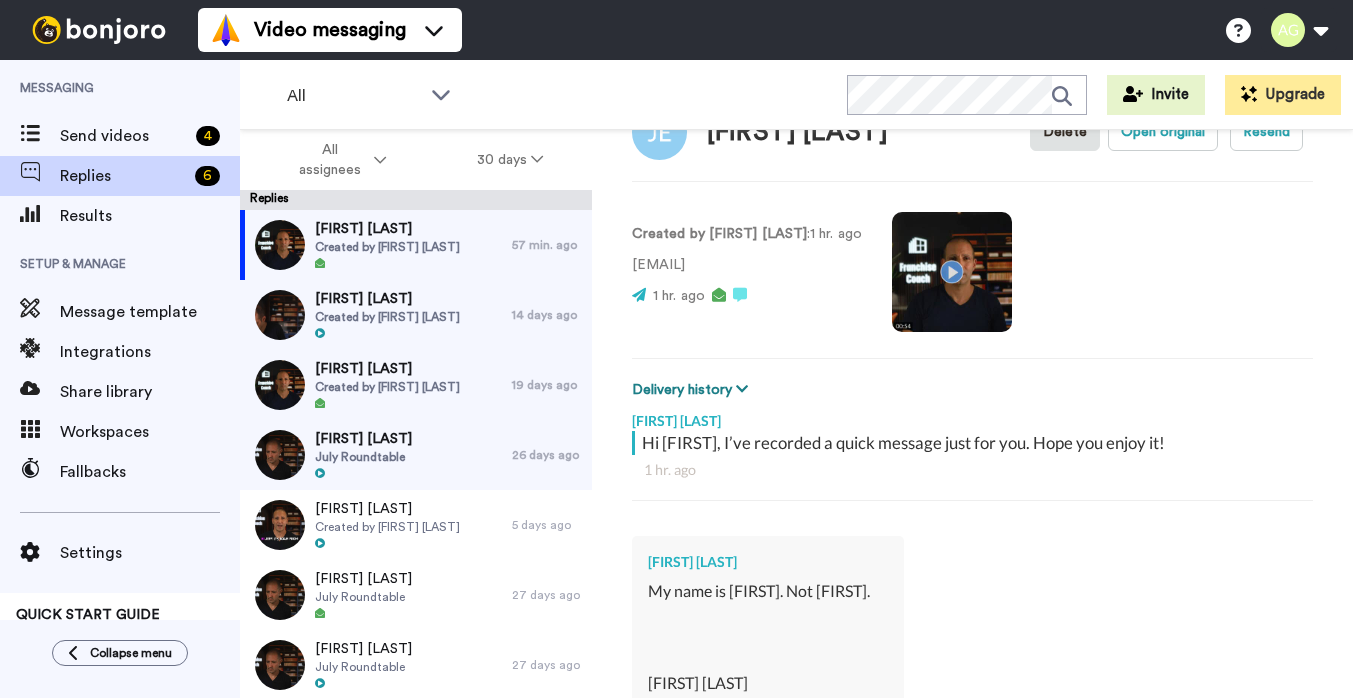 click at bounding box center (742, 389) 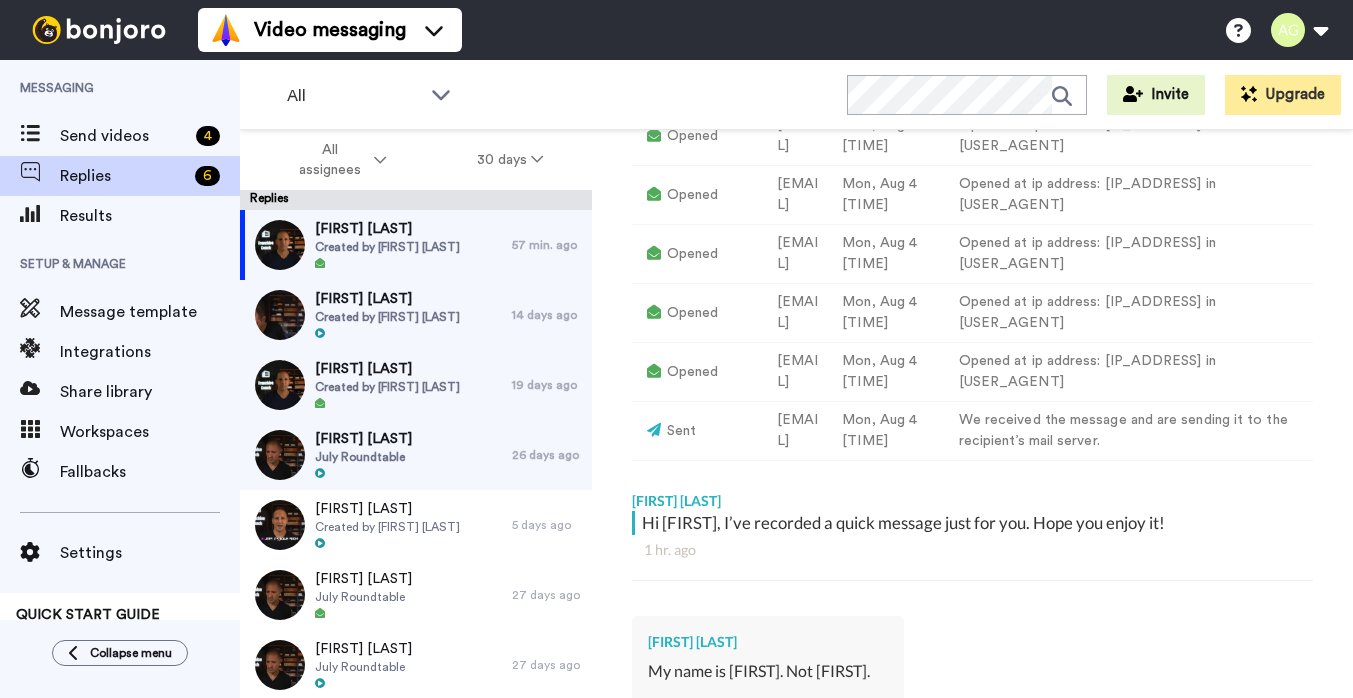 scroll, scrollTop: 935, scrollLeft: 0, axis: vertical 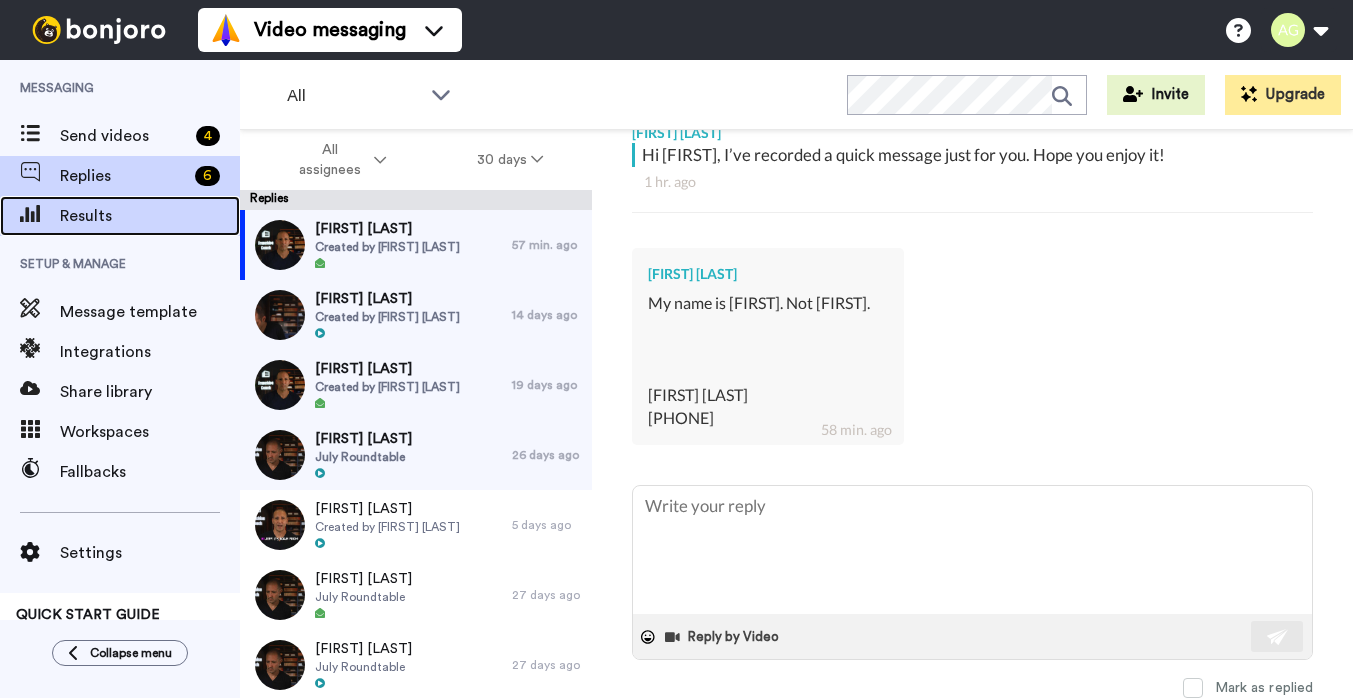 click on "Results" at bounding box center (150, 216) 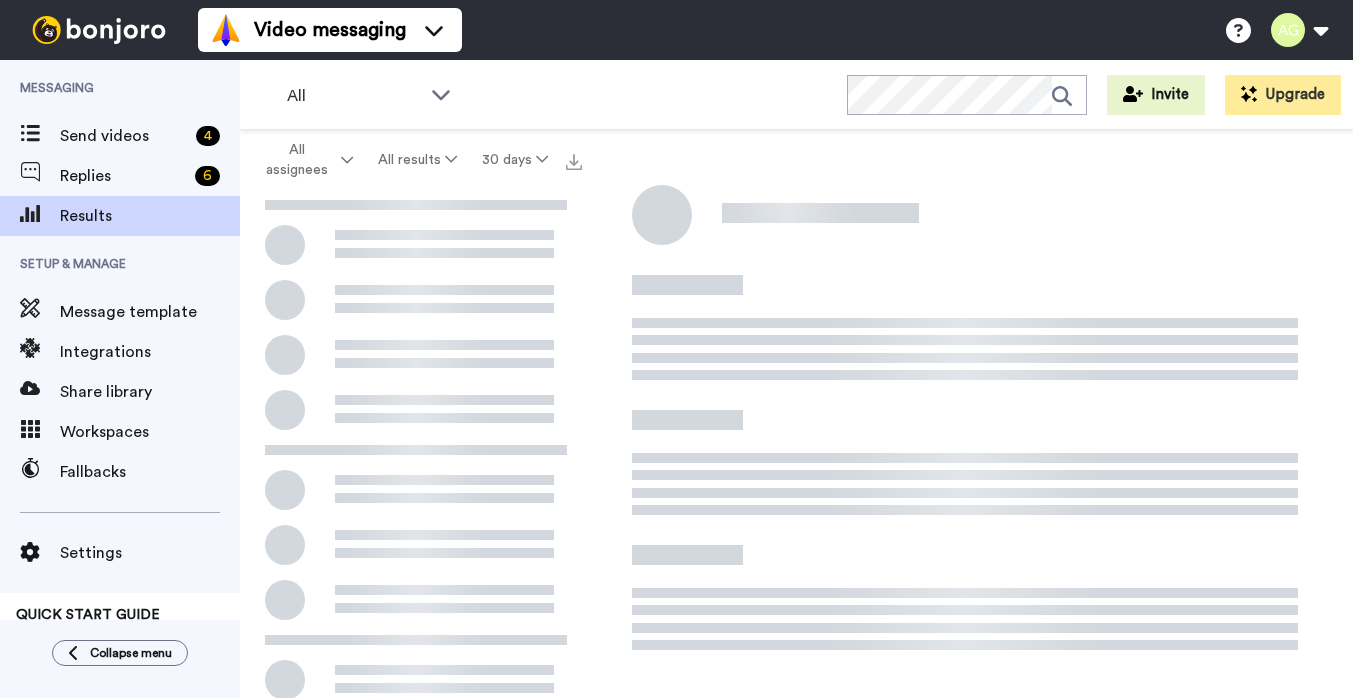 scroll, scrollTop: 0, scrollLeft: 0, axis: both 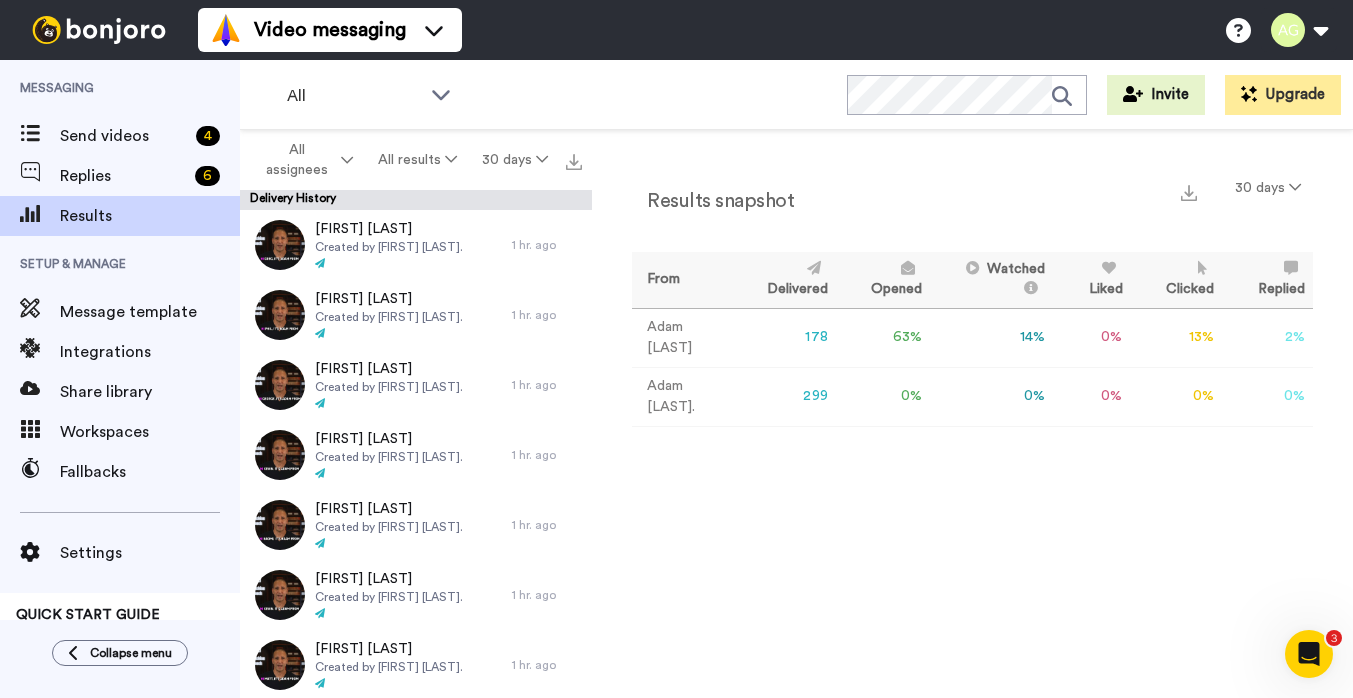 click on "63 %" at bounding box center [883, 337] 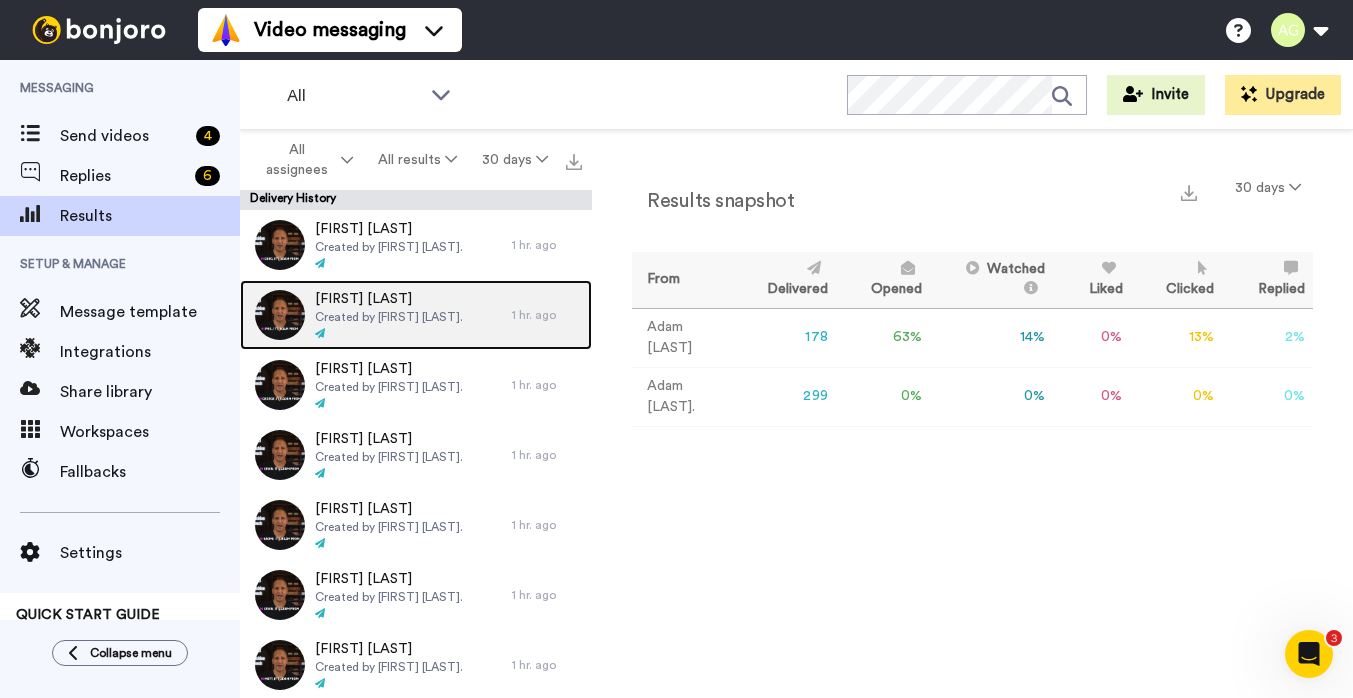 click on "Created by [FIRST] [LAST]." at bounding box center (389, 317) 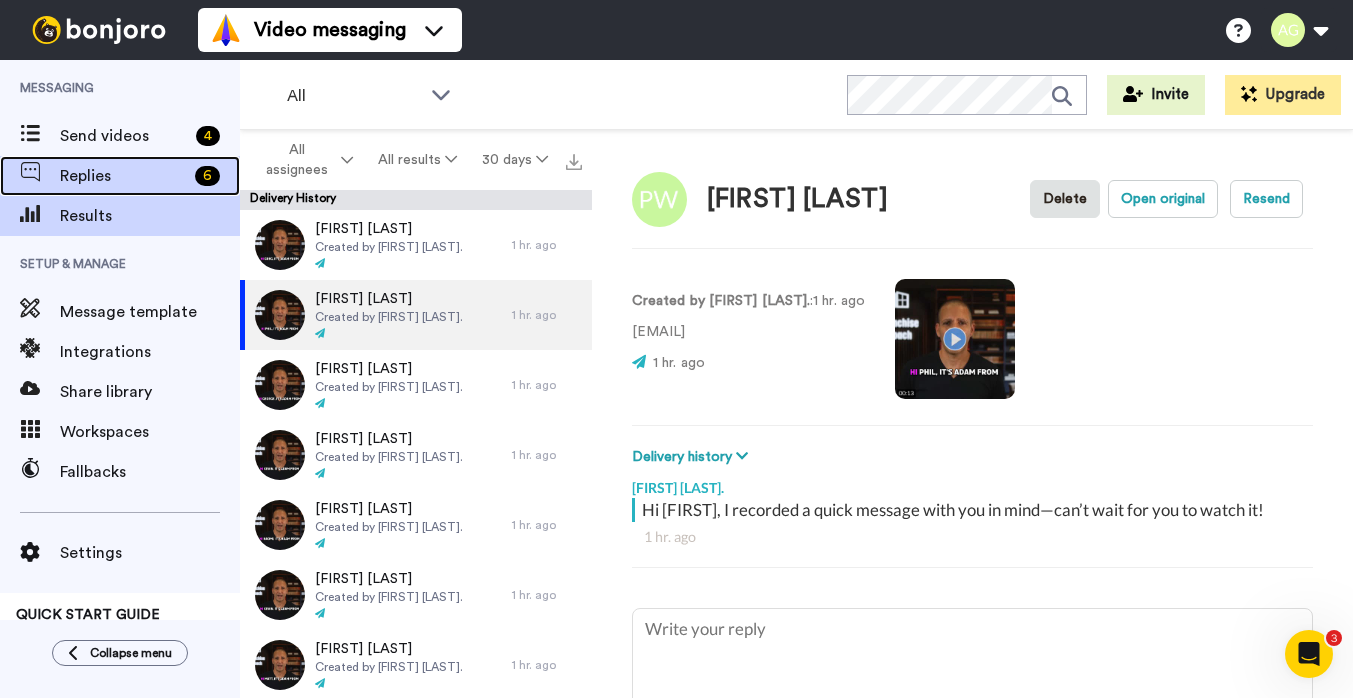 click on "Replies" at bounding box center [123, 176] 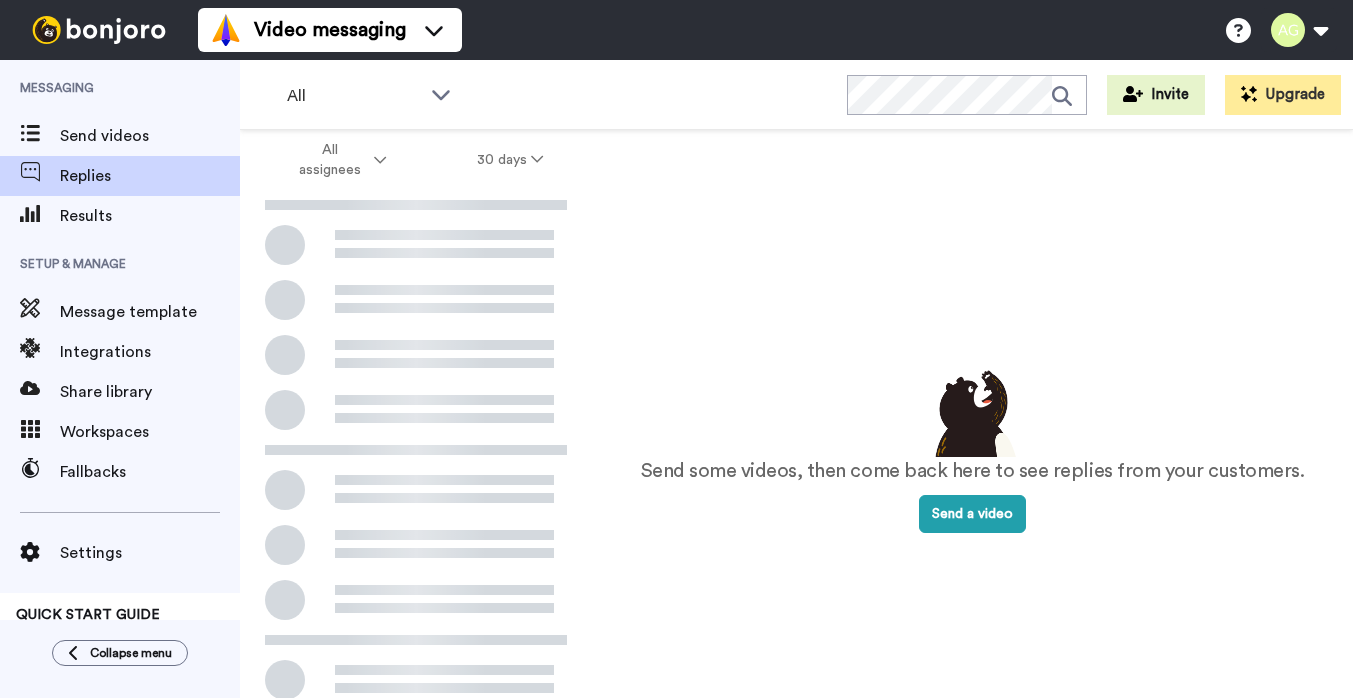 scroll, scrollTop: 0, scrollLeft: 0, axis: both 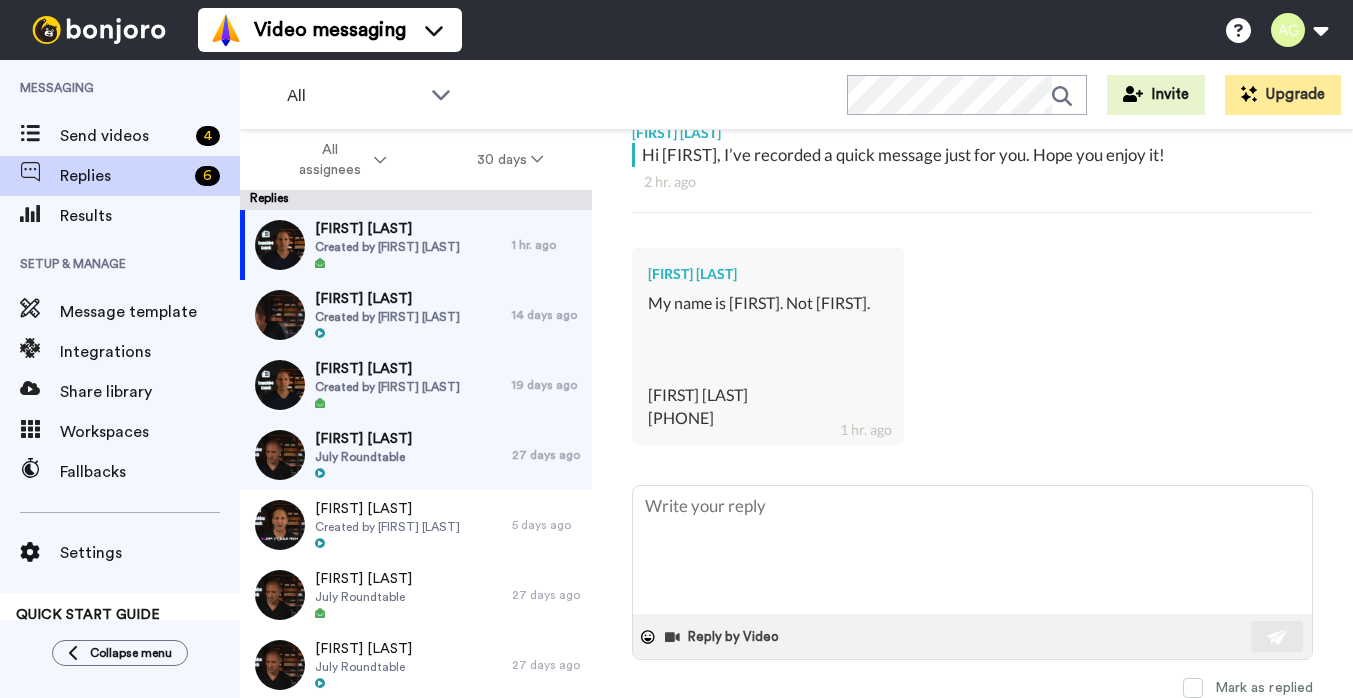 type on "x" 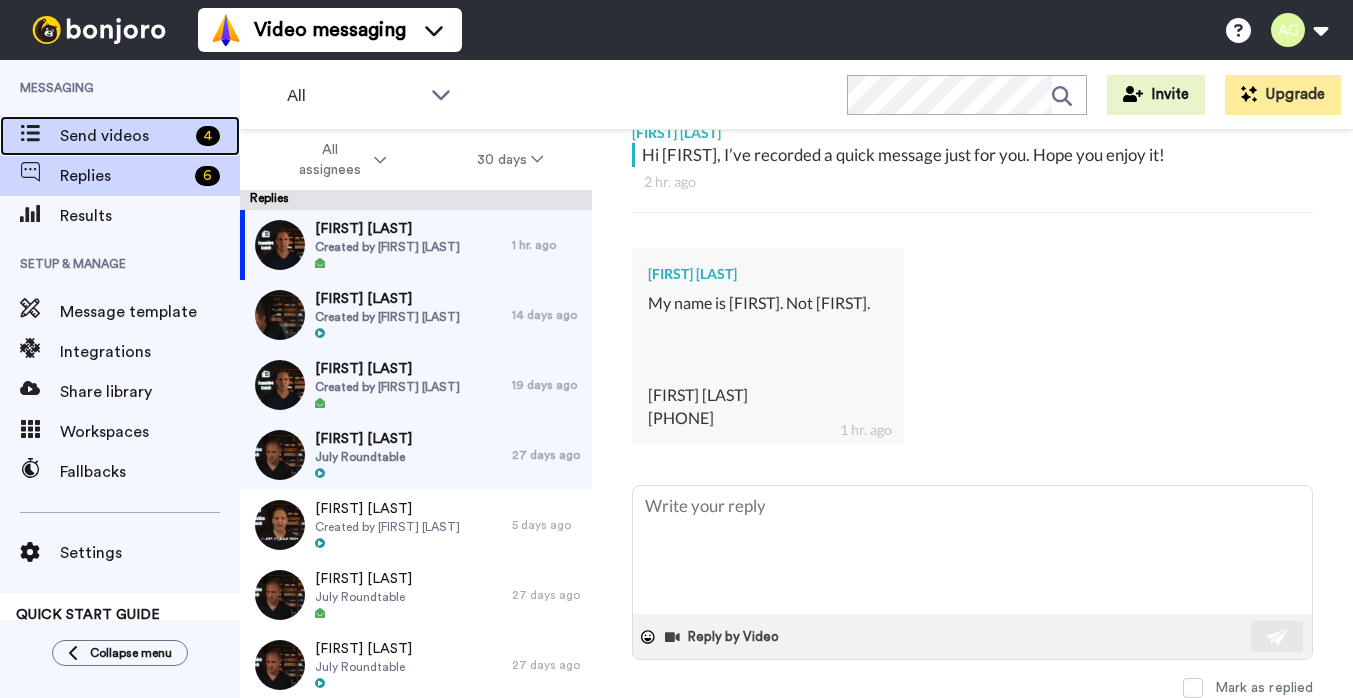 click on "Send videos 4" at bounding box center (120, 136) 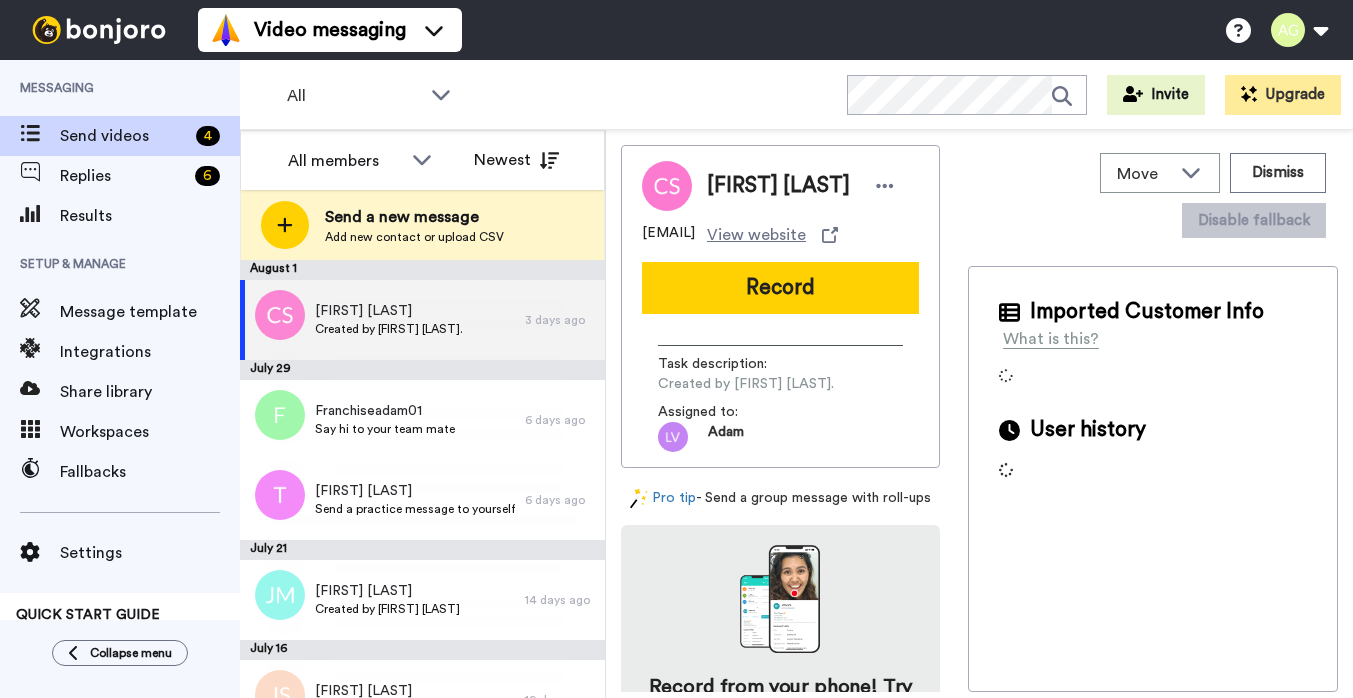 scroll, scrollTop: 0, scrollLeft: 0, axis: both 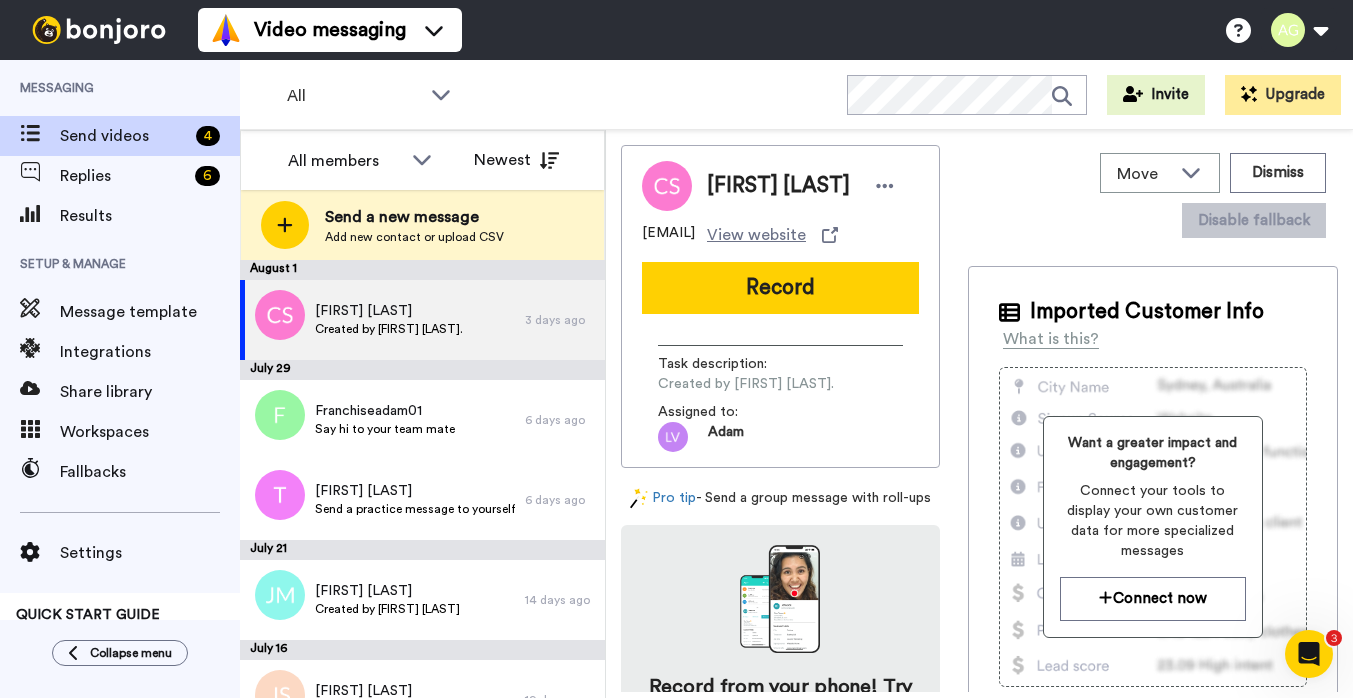 click on "Video messaging Switch to Video messaging Testimonials Try me for free! Settings Discover Help & Support Case studies Bonjoro Tools   Help docs   Settings My Profile Change Password Billing Affiliates Help Docs Settings Logout" at bounding box center (775, 30) 